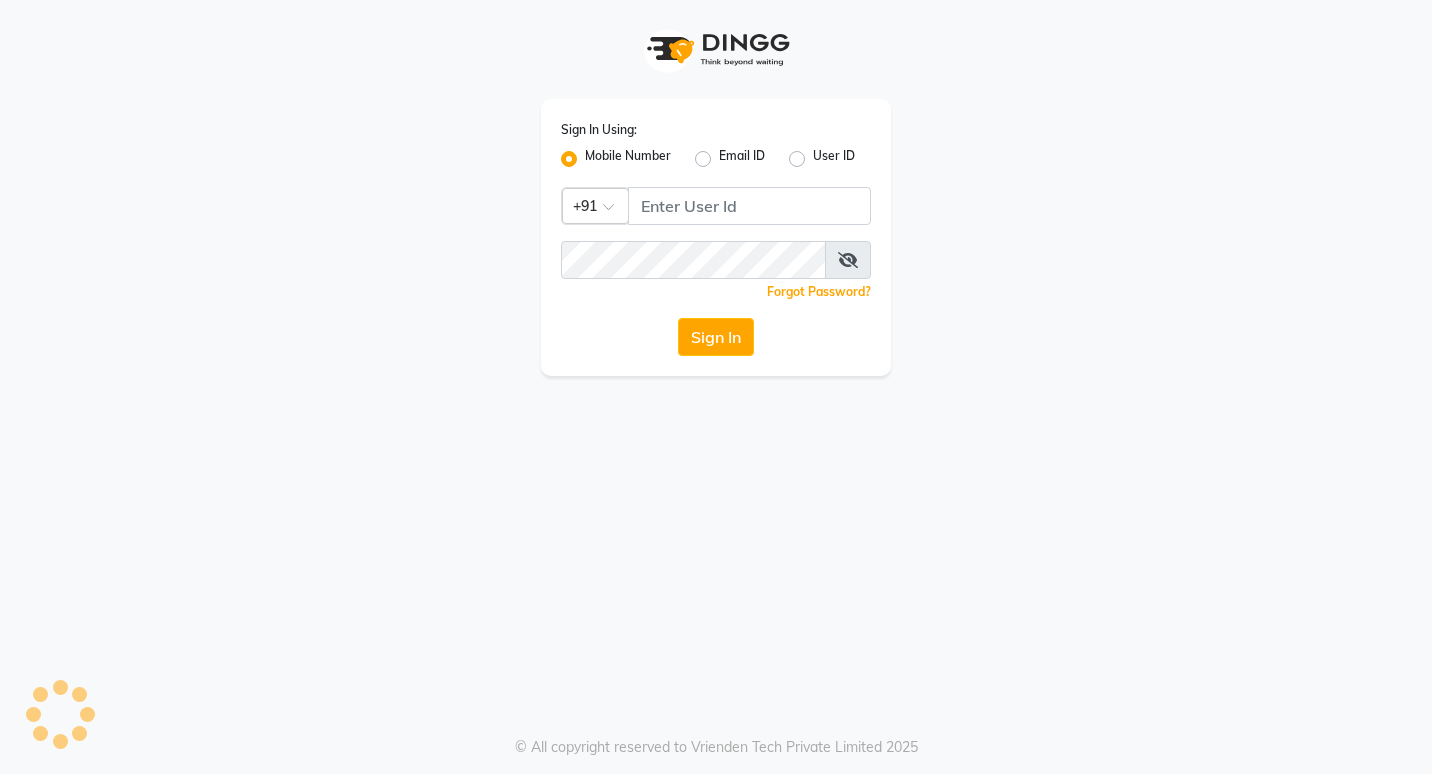 scroll, scrollTop: 0, scrollLeft: 0, axis: both 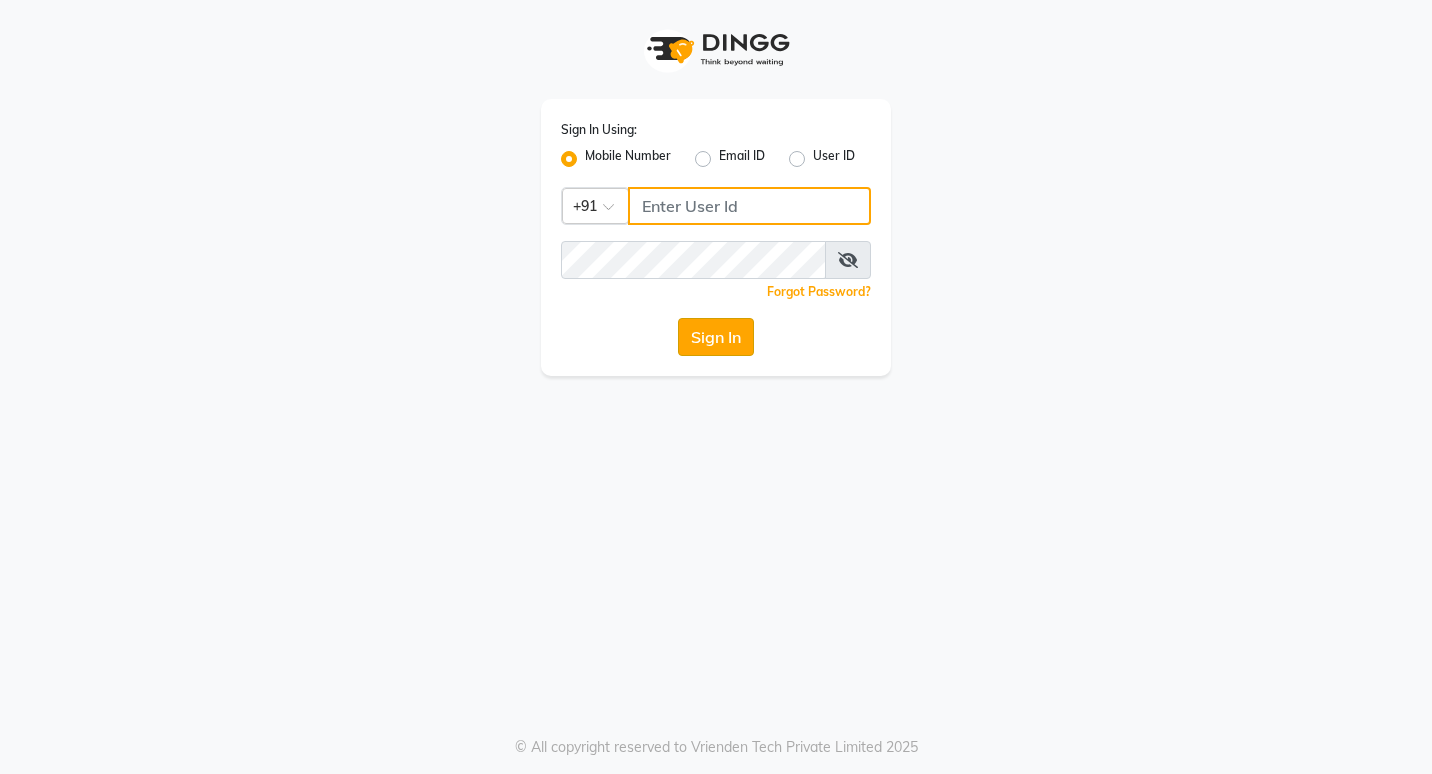 type on "[PHONE]" 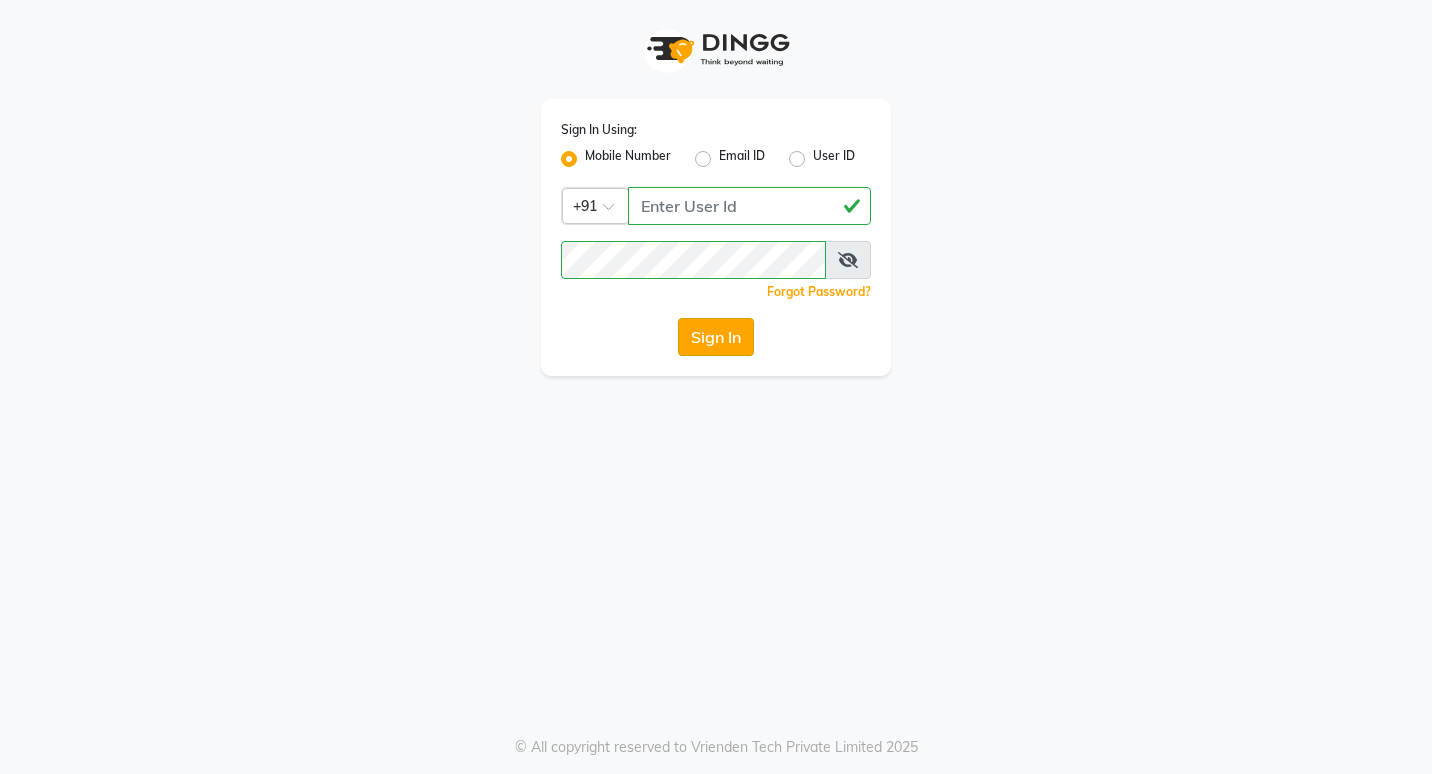 click on "Sign In" 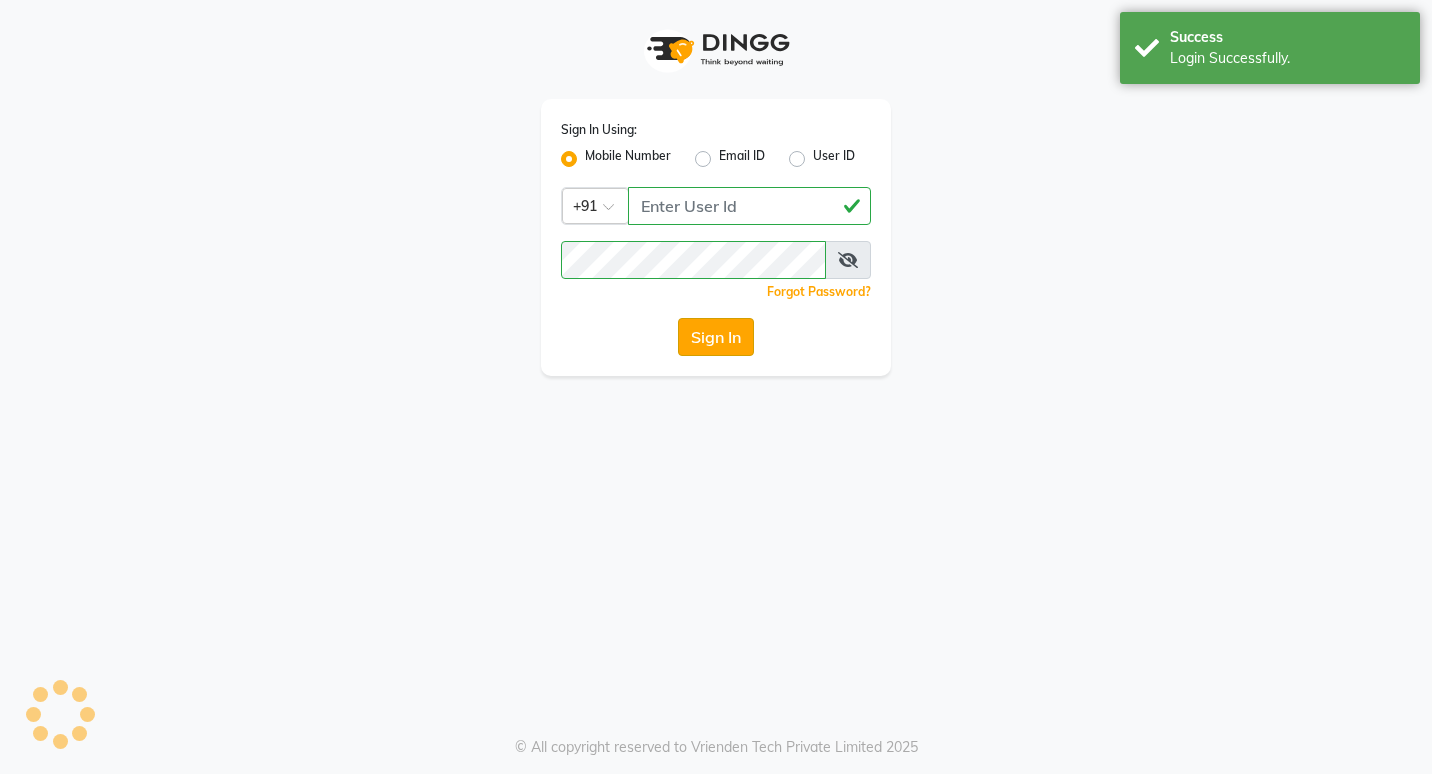 select on "92" 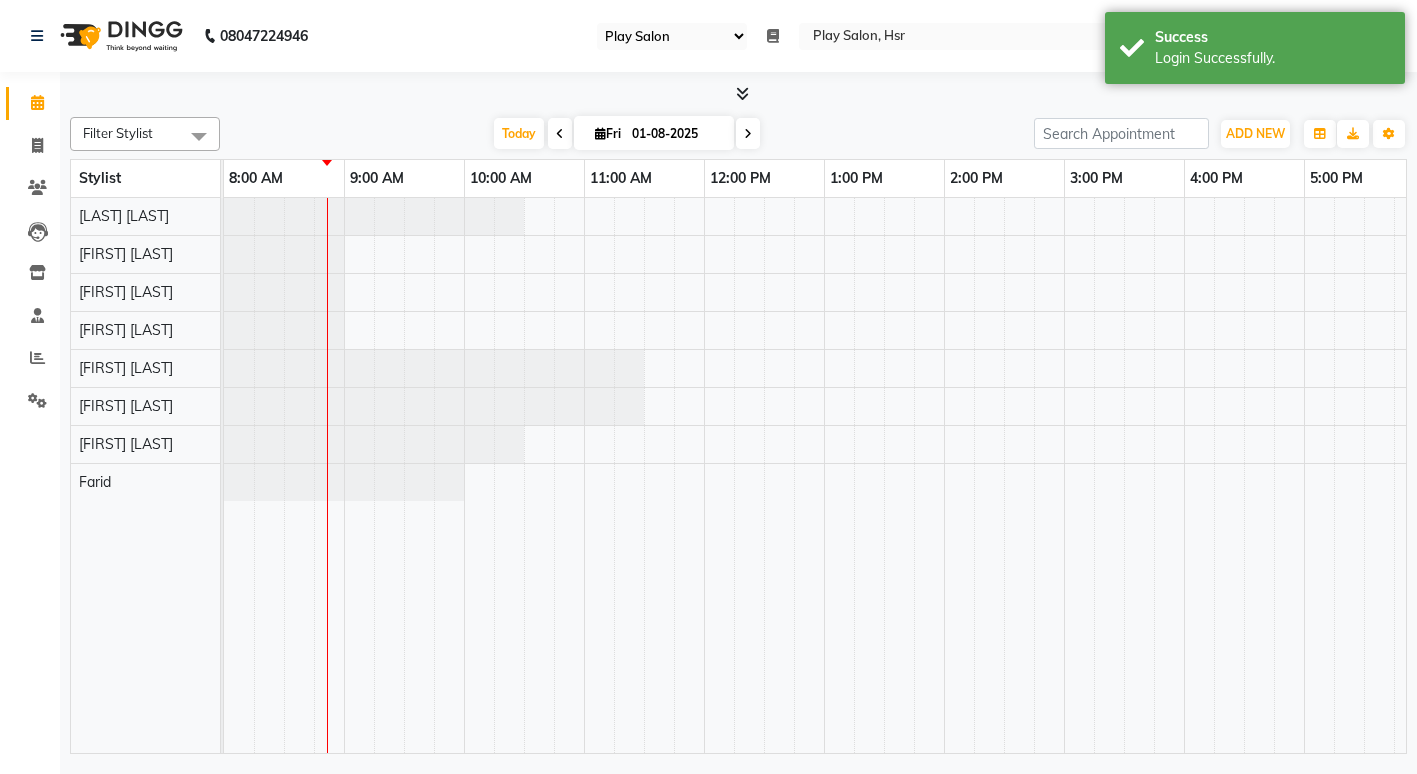 select on "en" 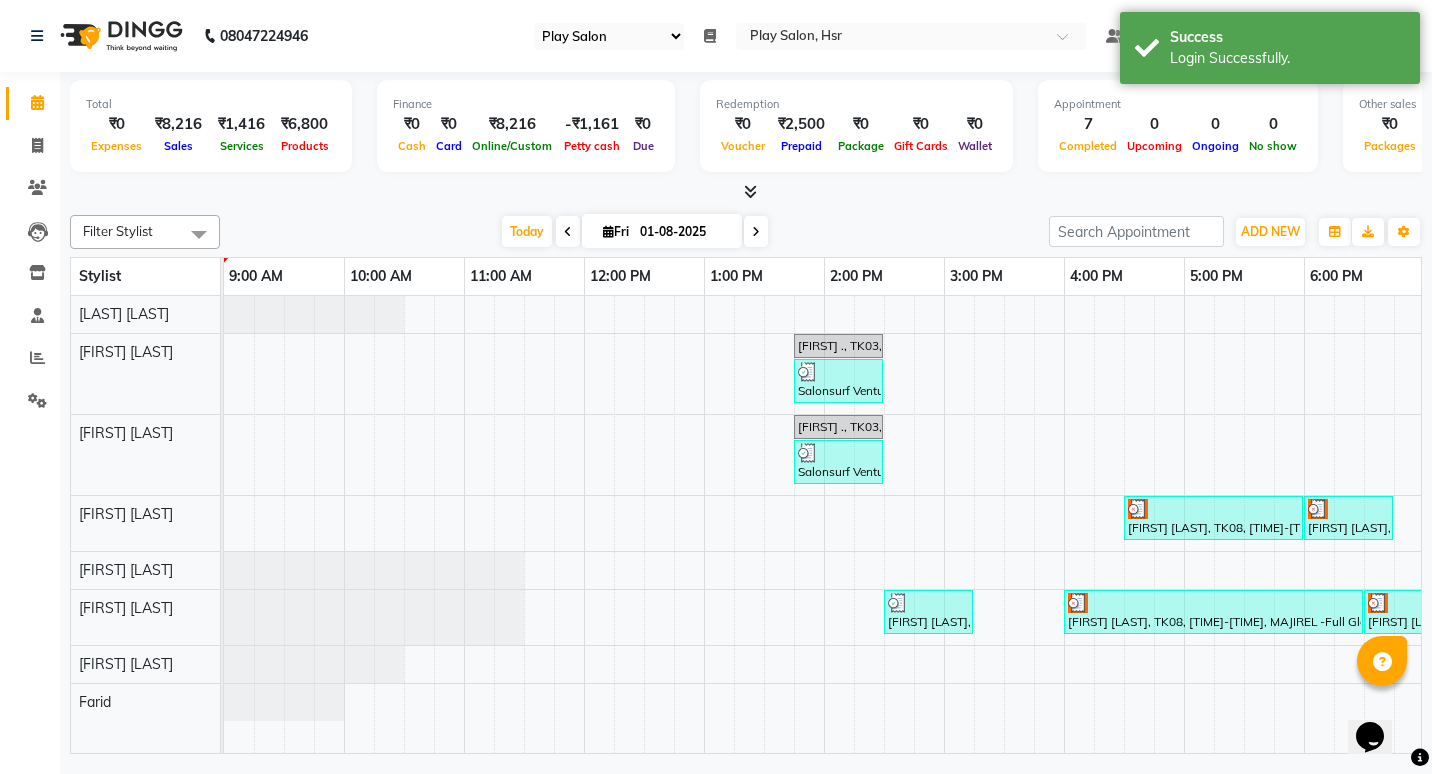 scroll, scrollTop: 0, scrollLeft: 0, axis: both 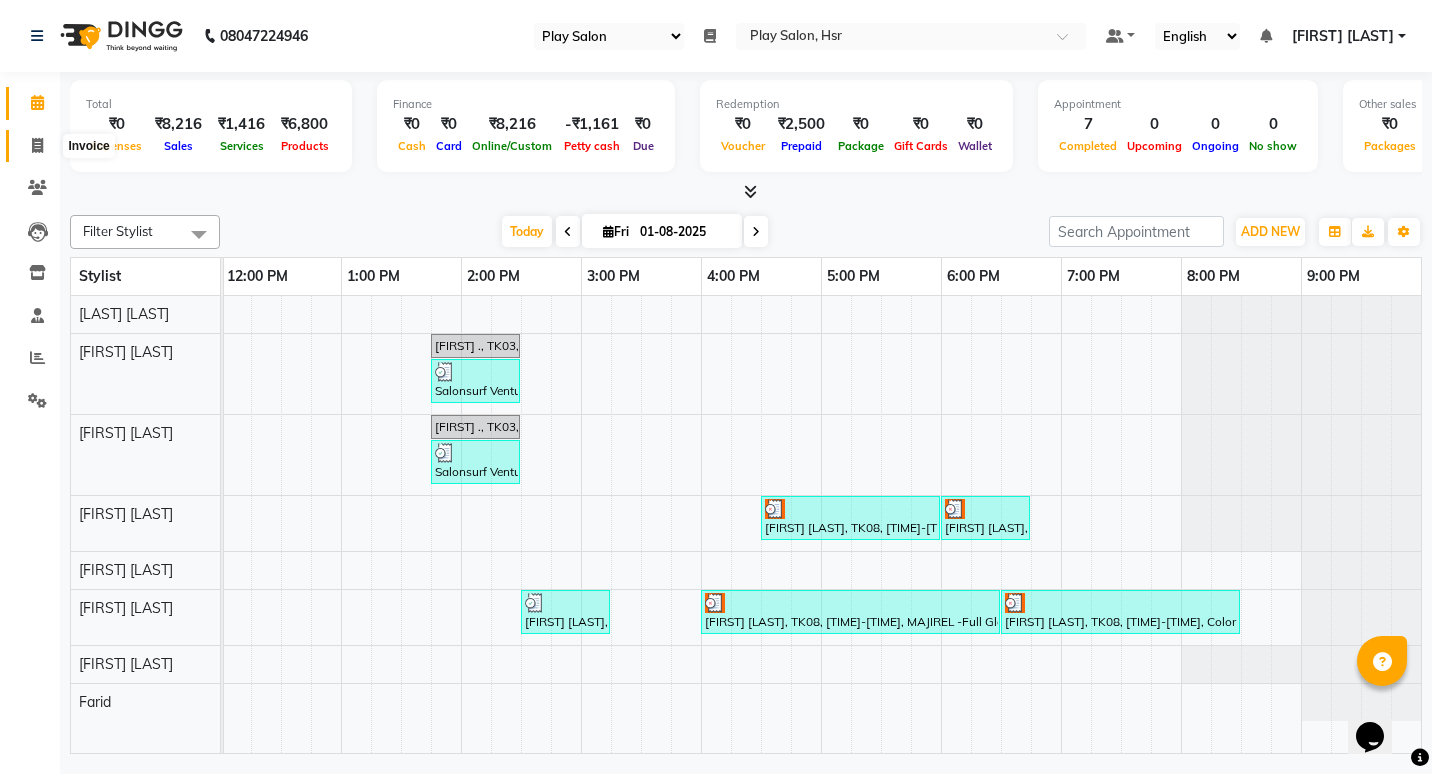 click 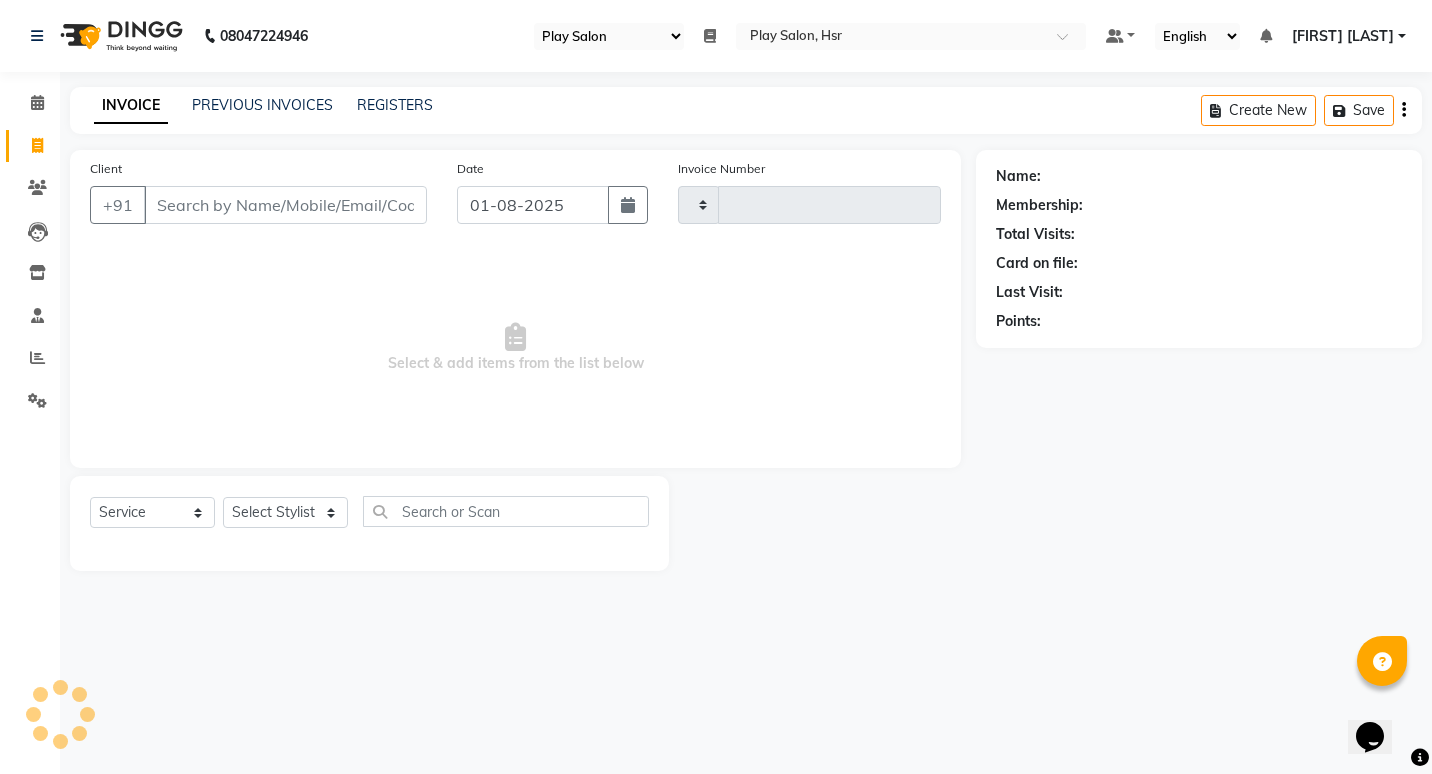 type on "0682" 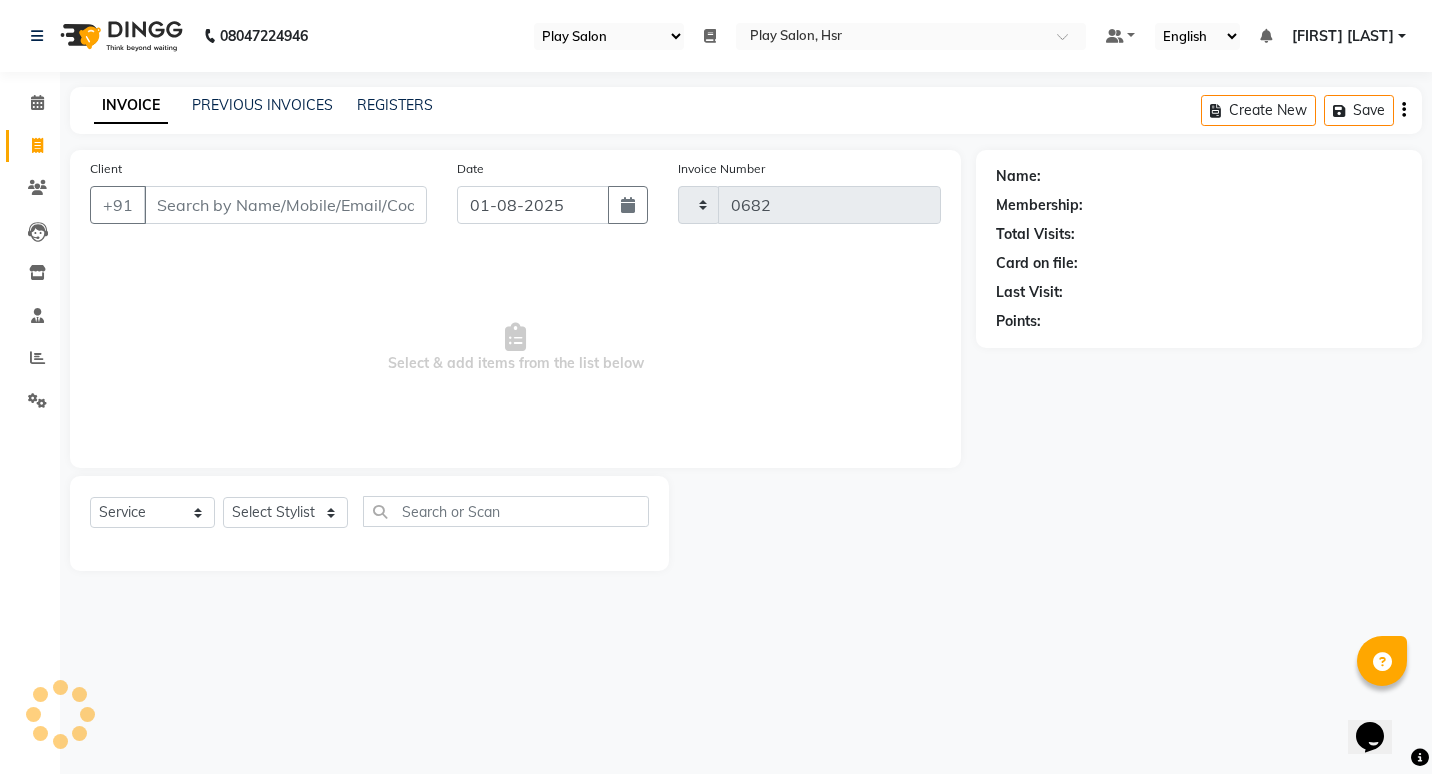 select on "8358" 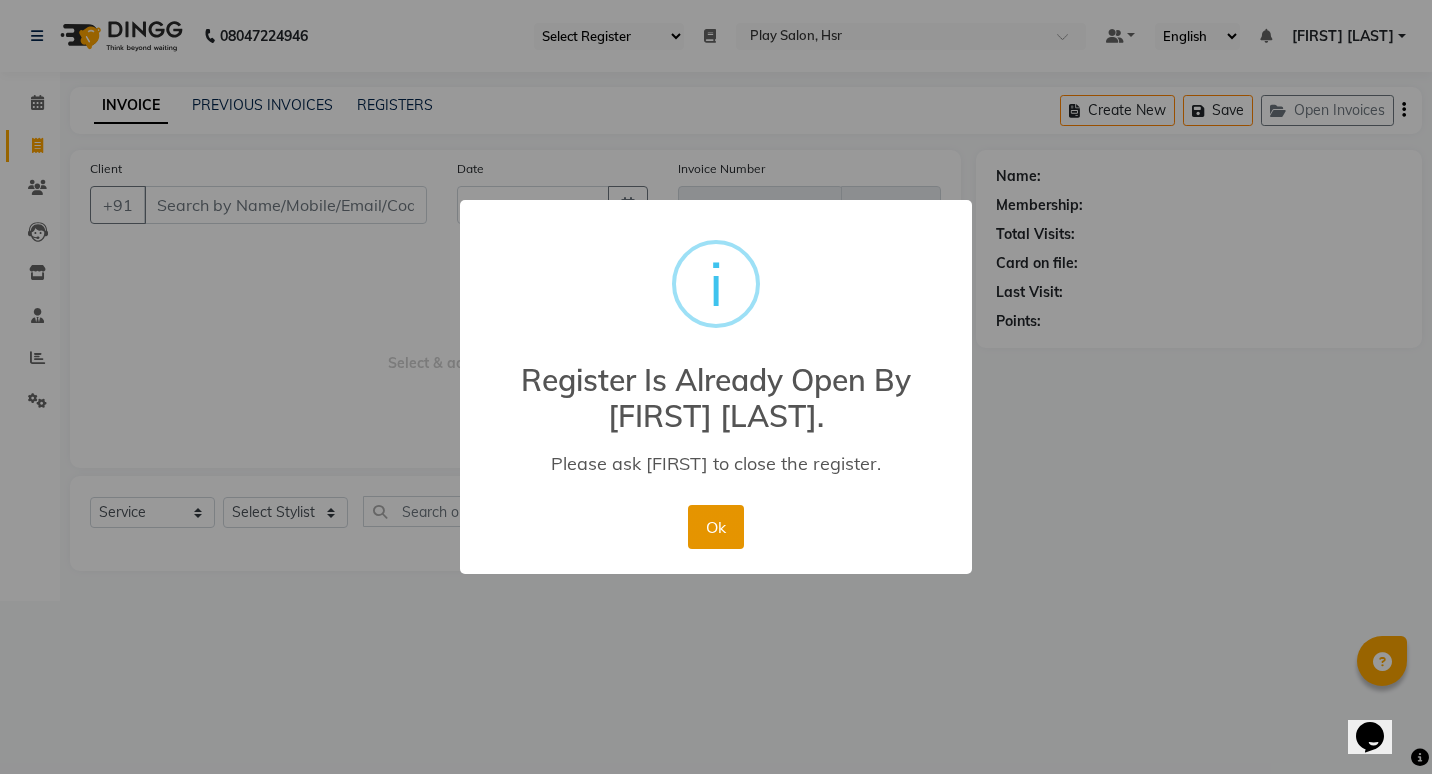click on "Ok" at bounding box center [715, 527] 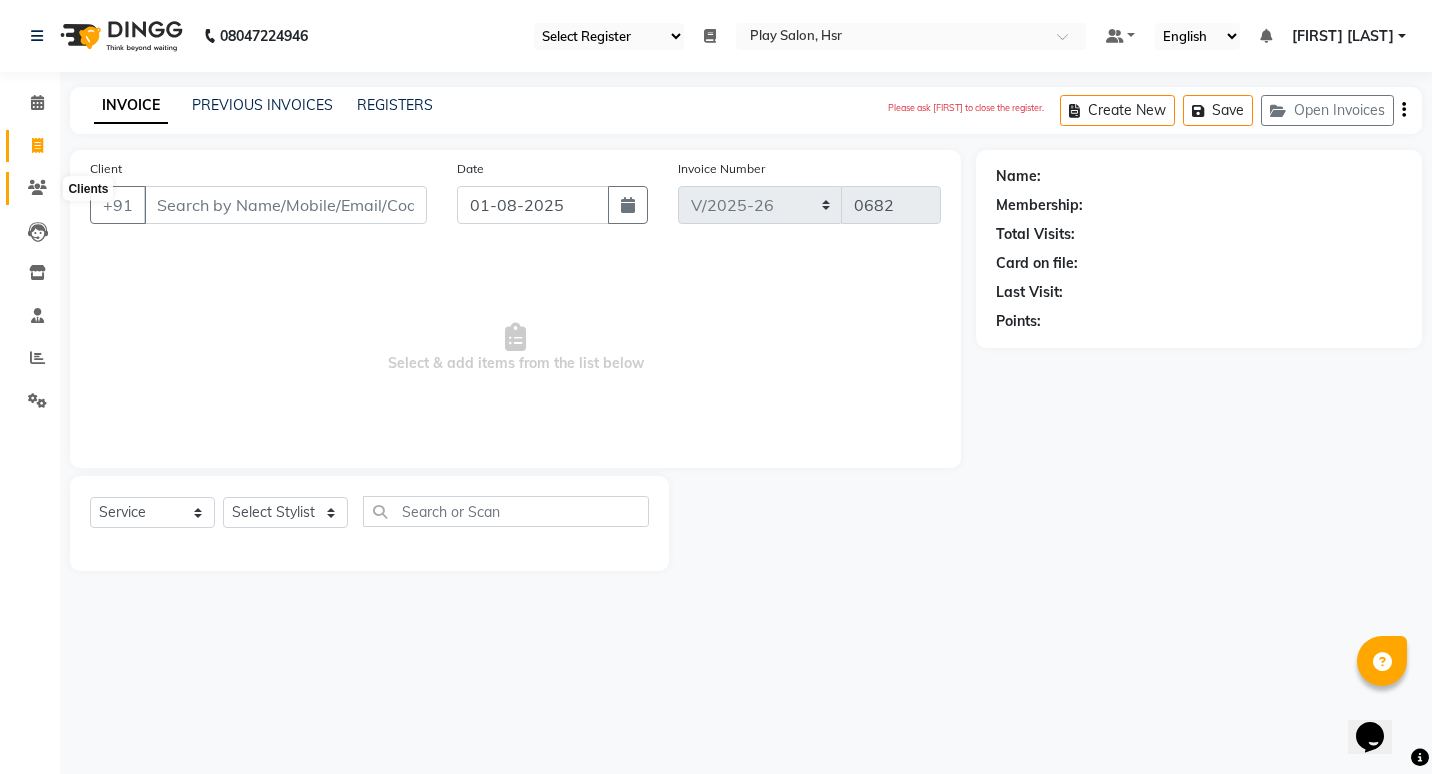 click 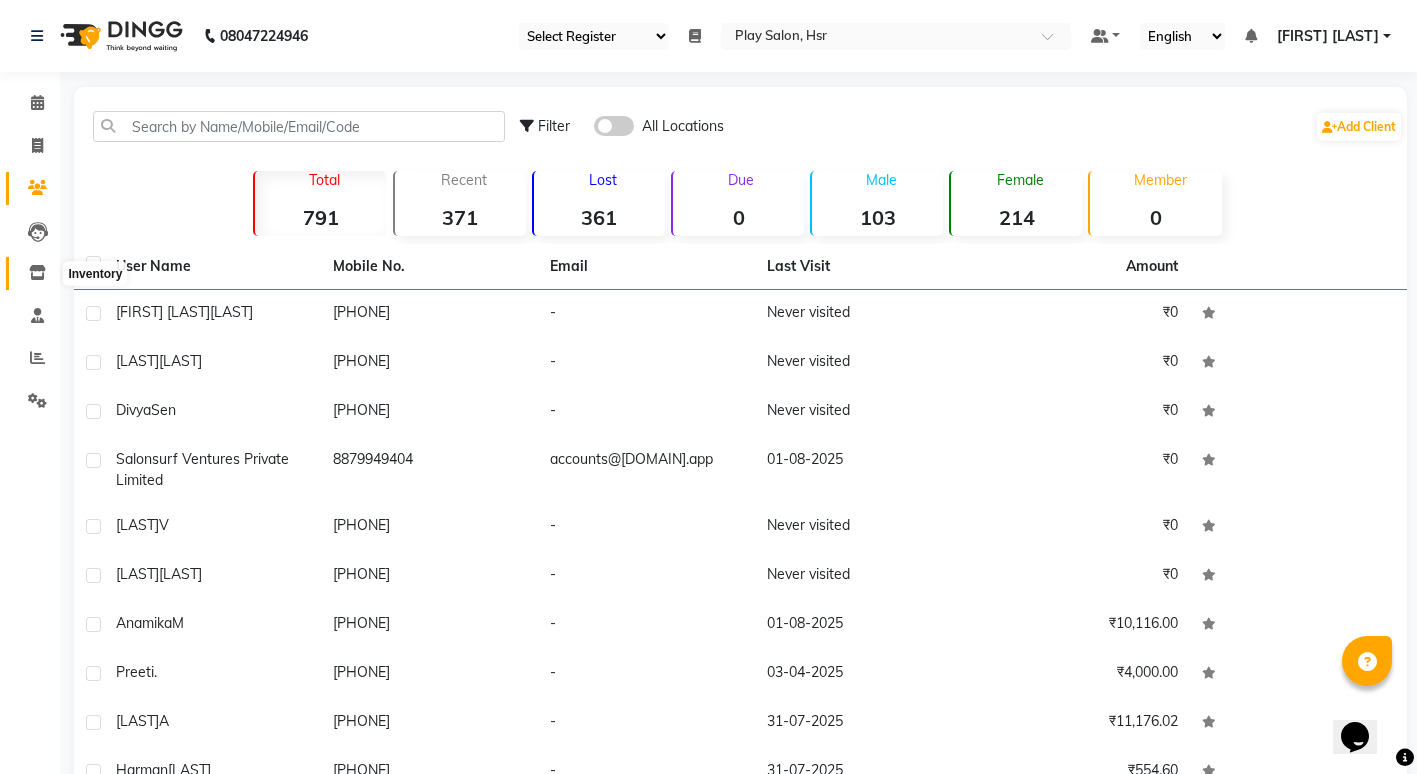 click 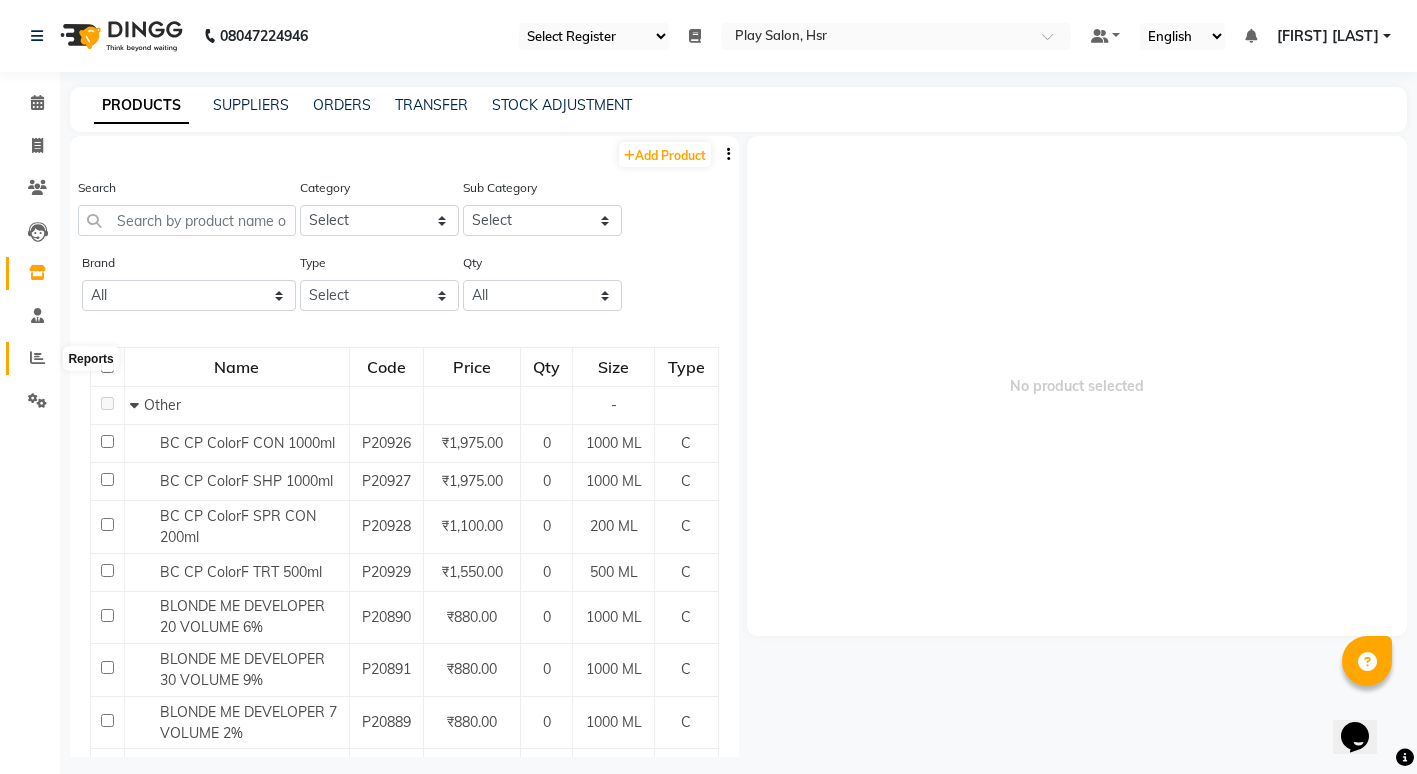 click 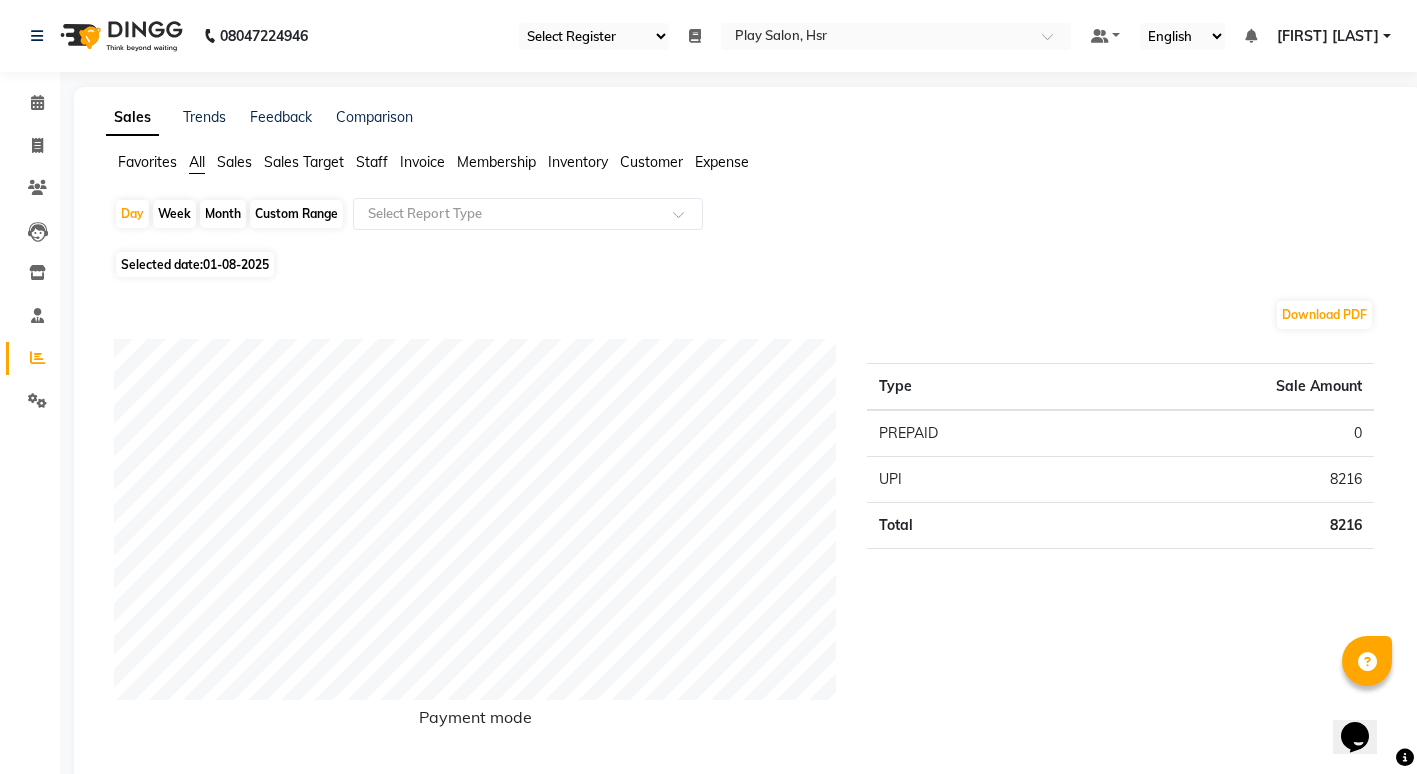 click on "Customer" 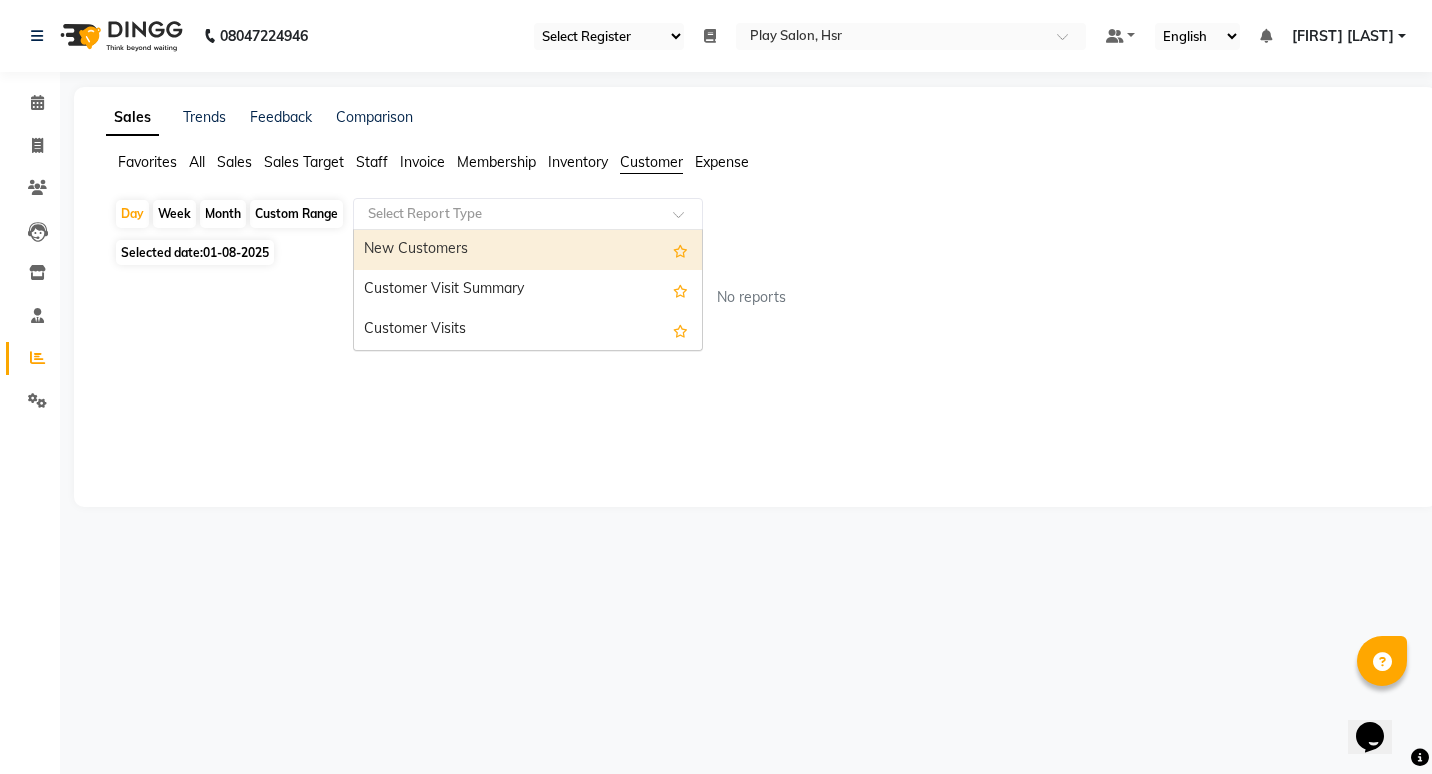 click 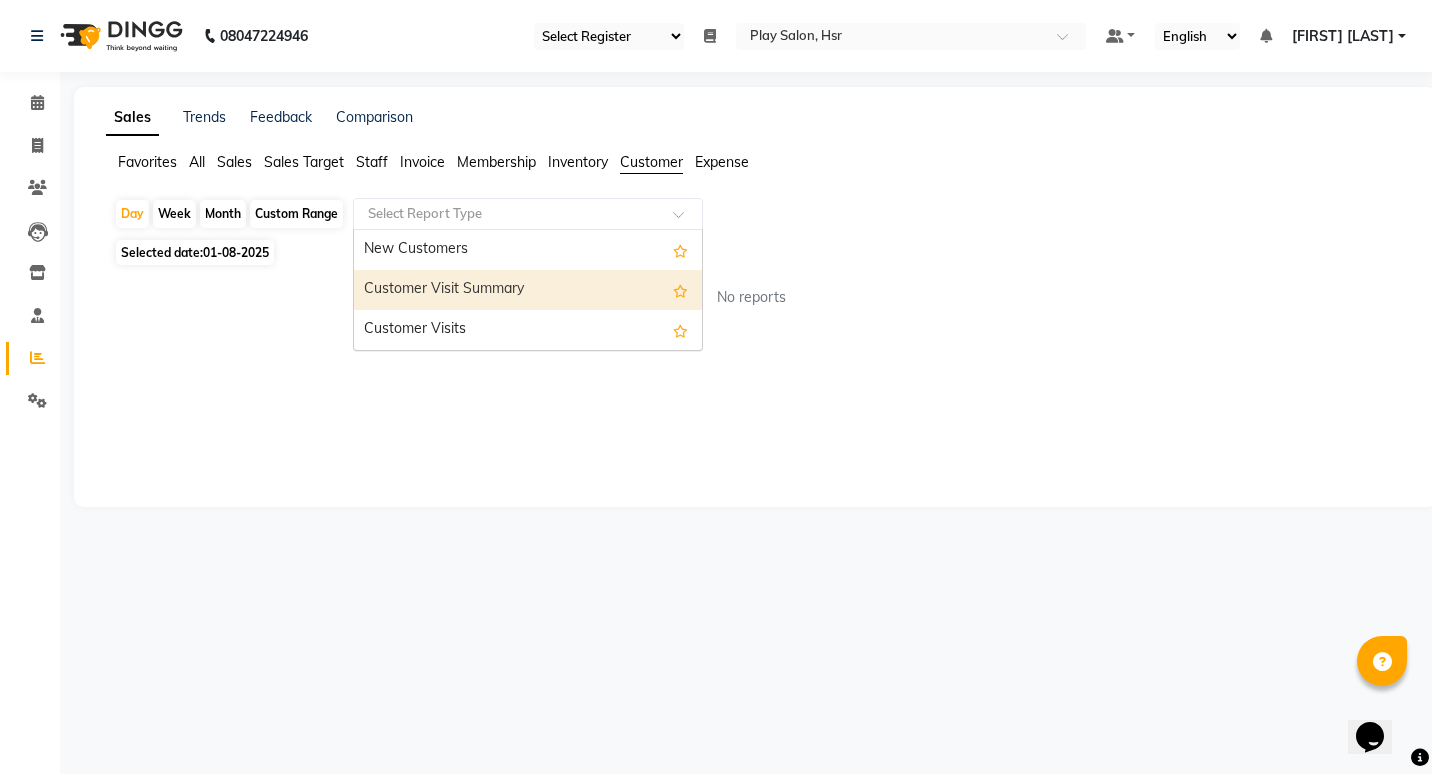 click on "Customer Visit Summary" at bounding box center (528, 290) 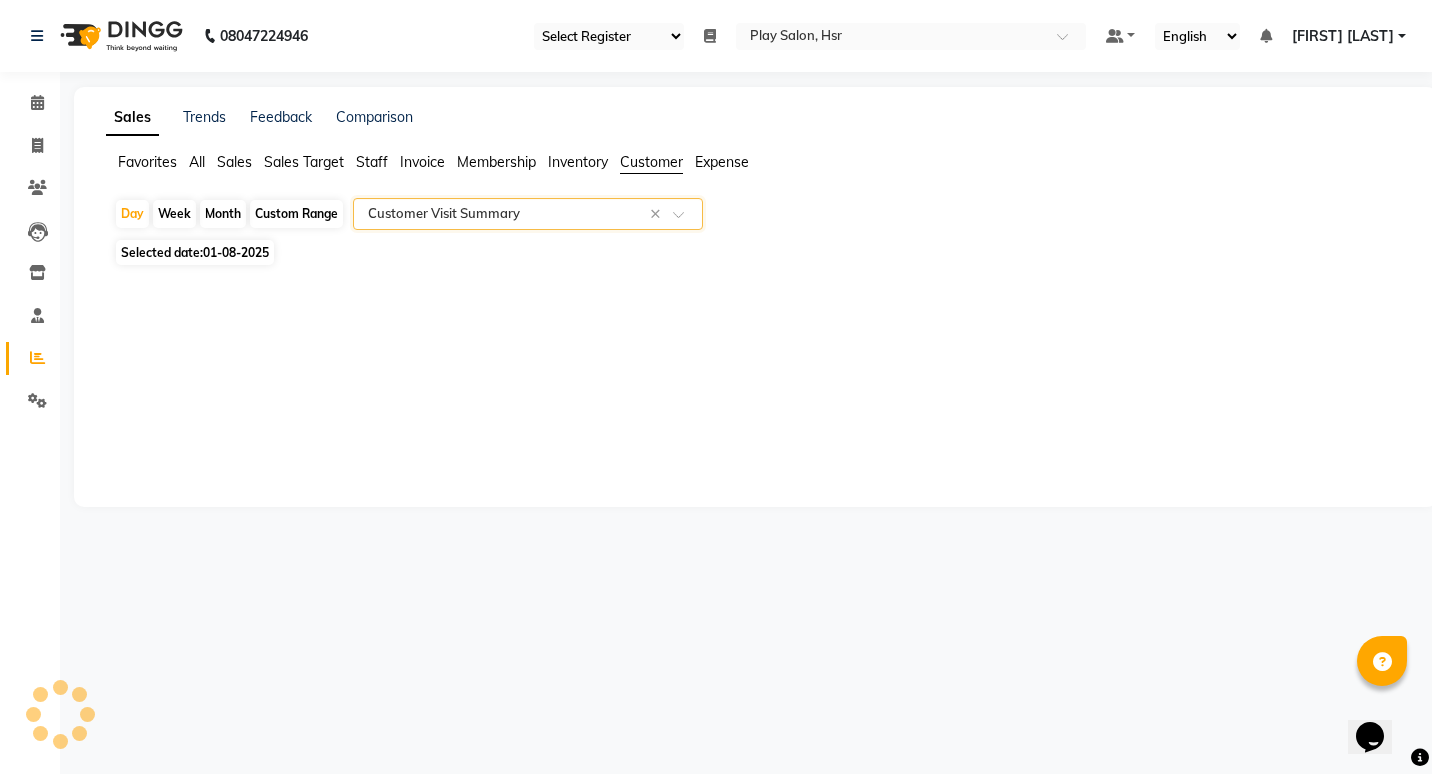 select on "full_report" 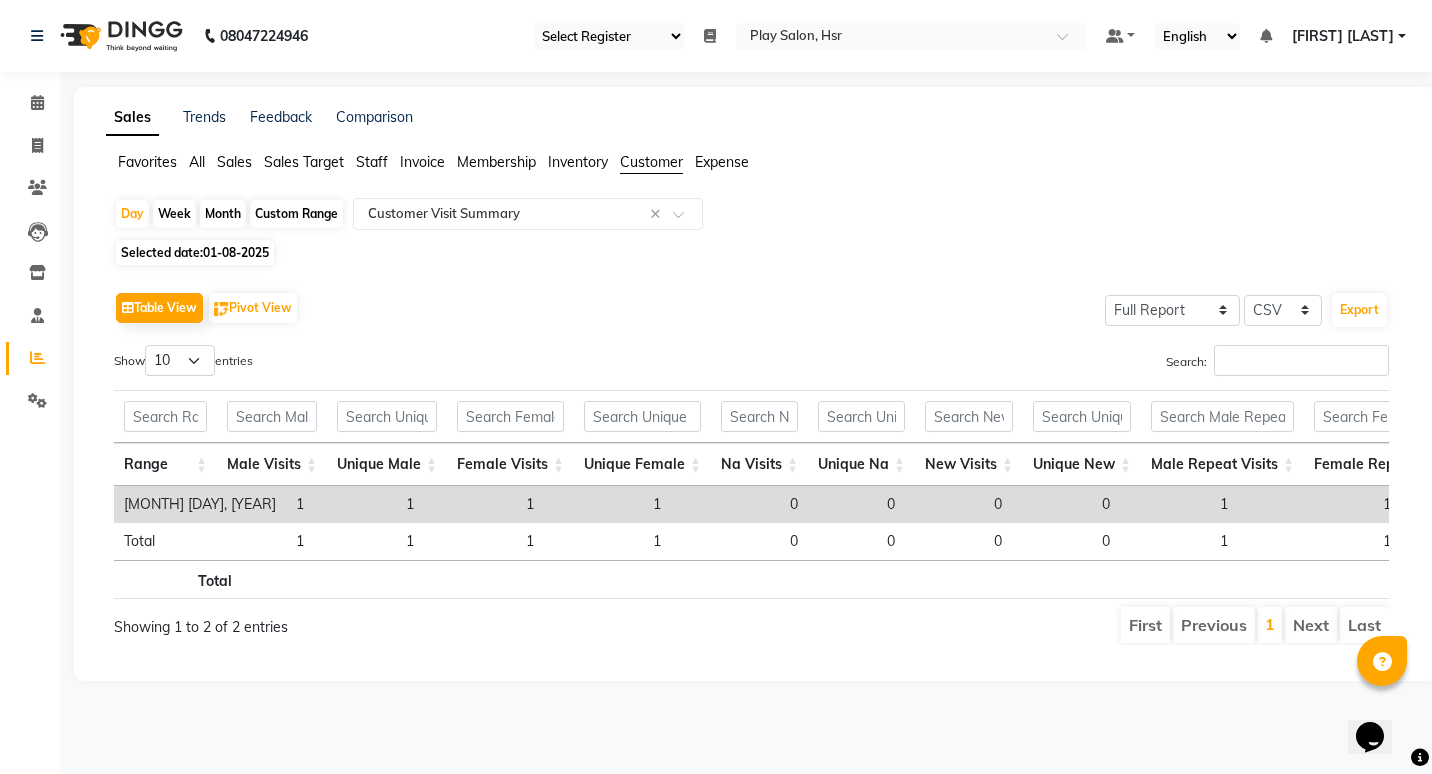 click on "Month" 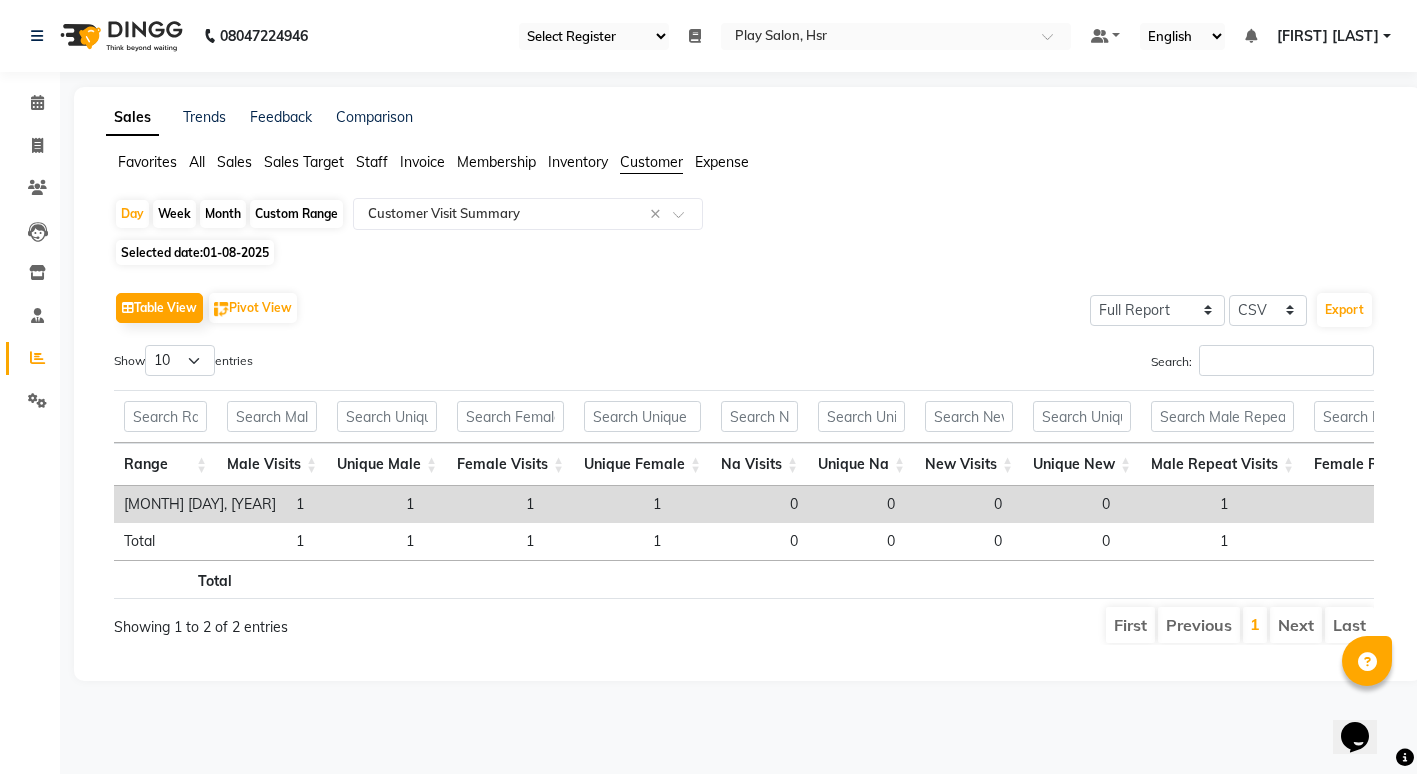 select on "8" 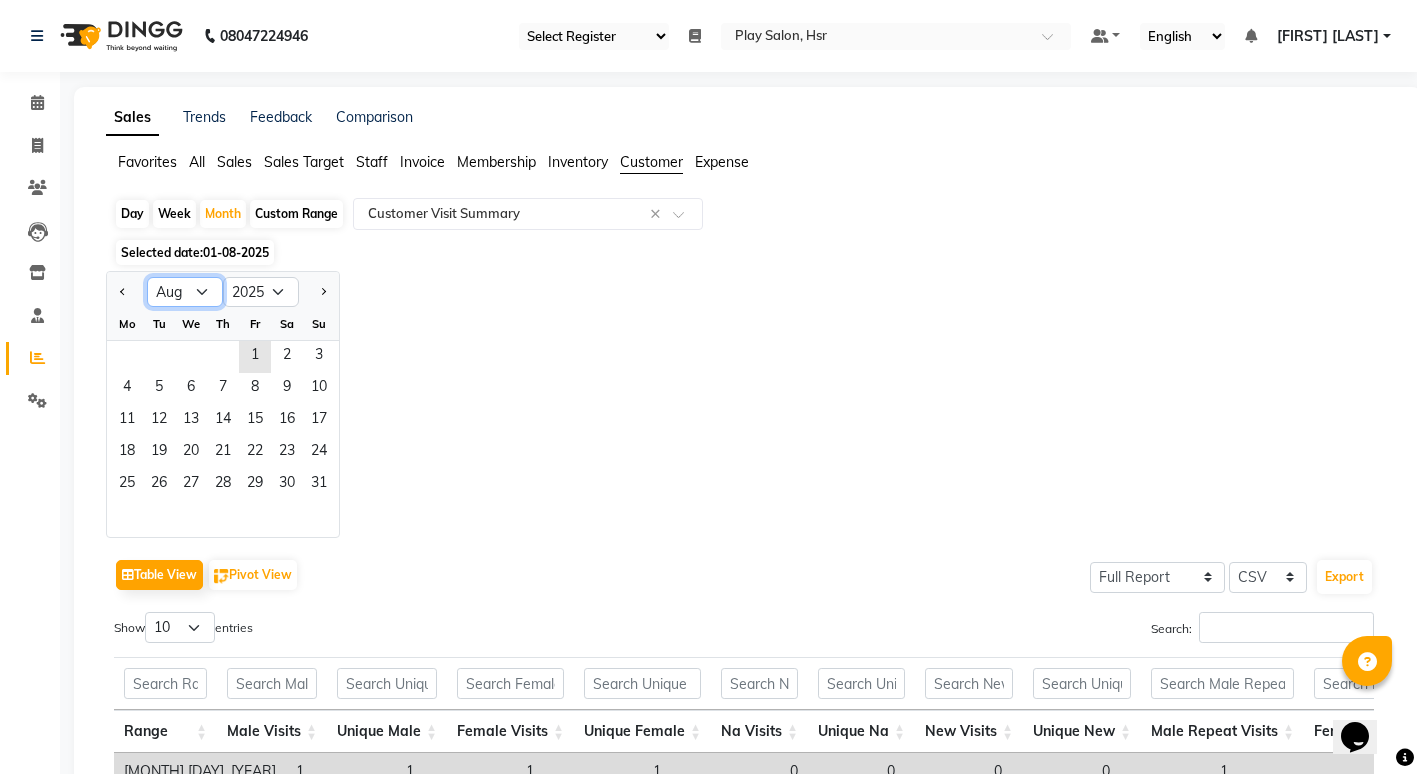 click on "Jan Feb Mar Apr May Jun Jul Aug Sep Oct Nov Dec" 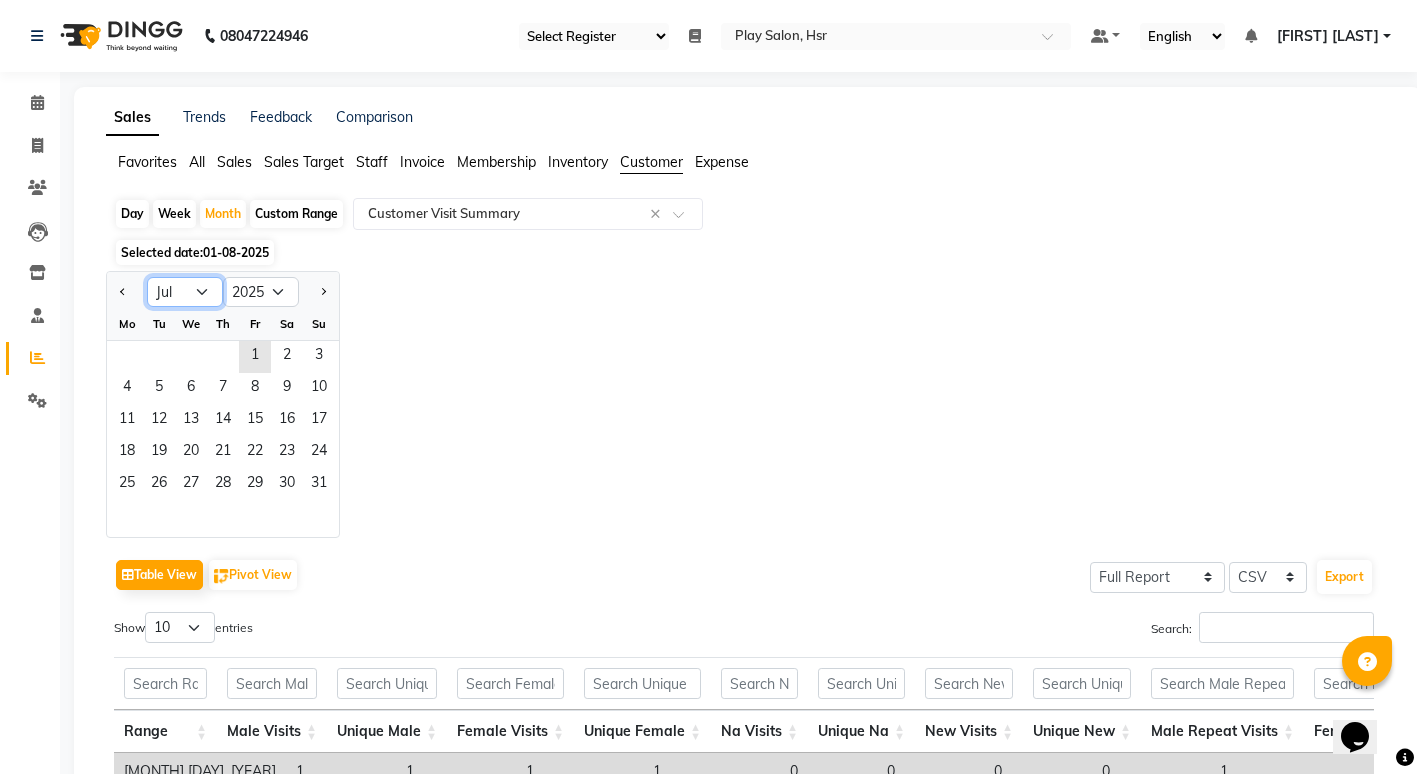 click on "Jan Feb Mar Apr May Jun Jul Aug Sep Oct Nov Dec" 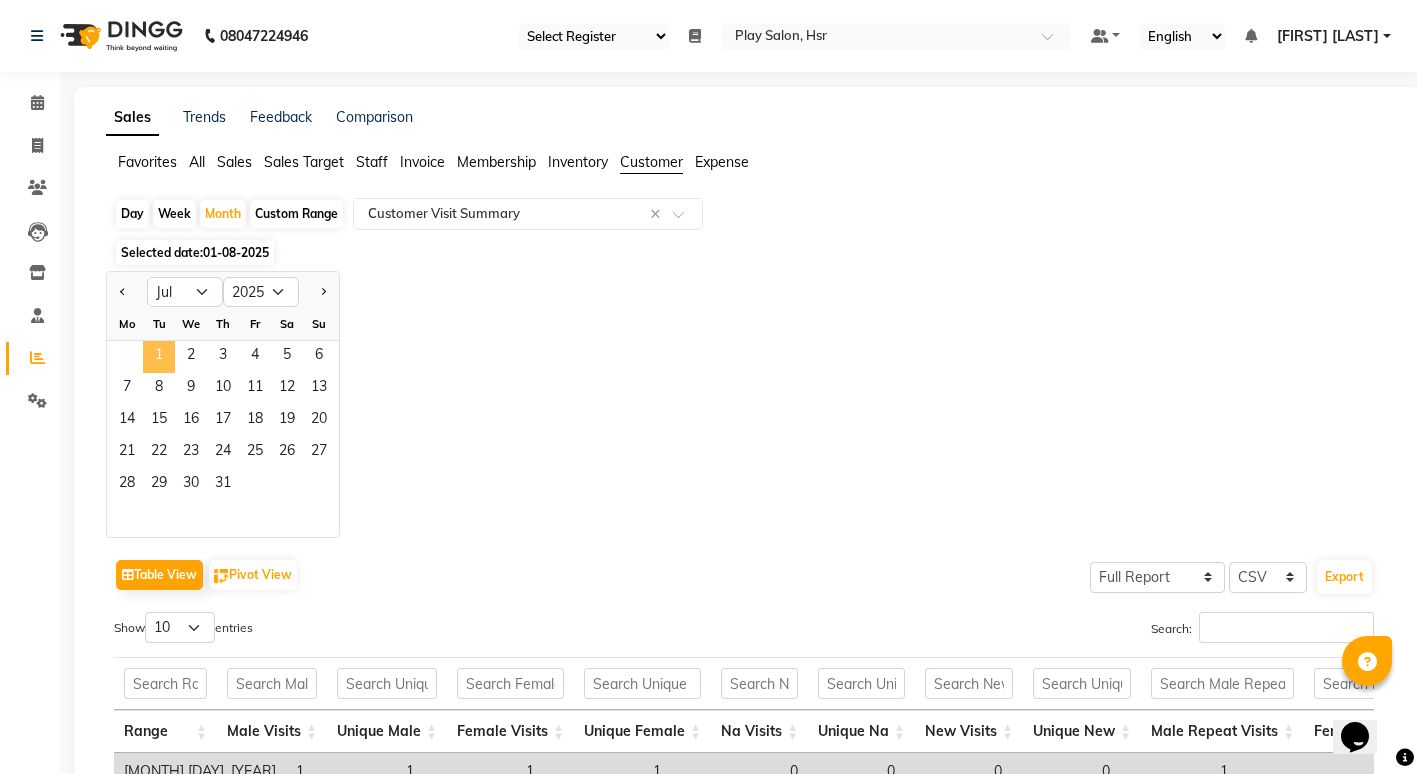 click on "1" 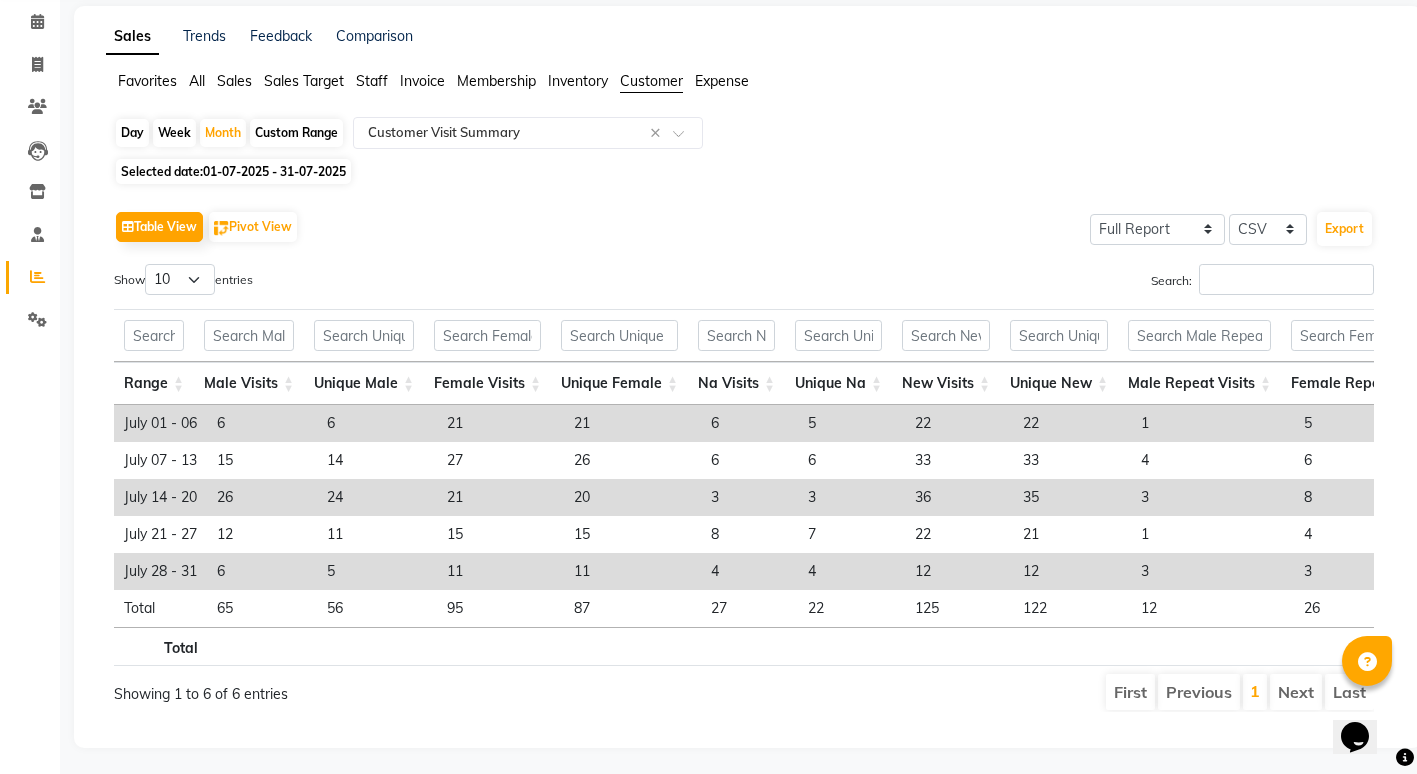 scroll, scrollTop: 116, scrollLeft: 0, axis: vertical 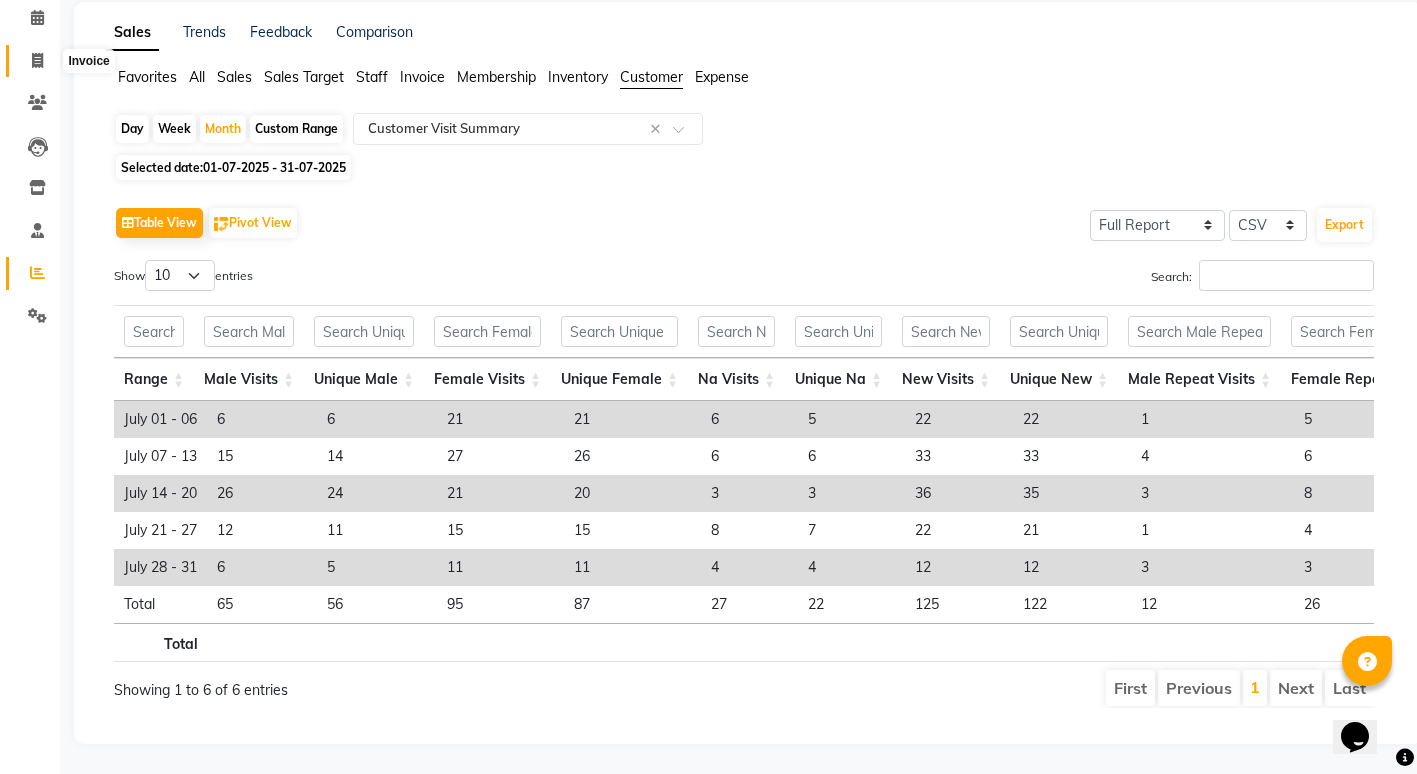 click 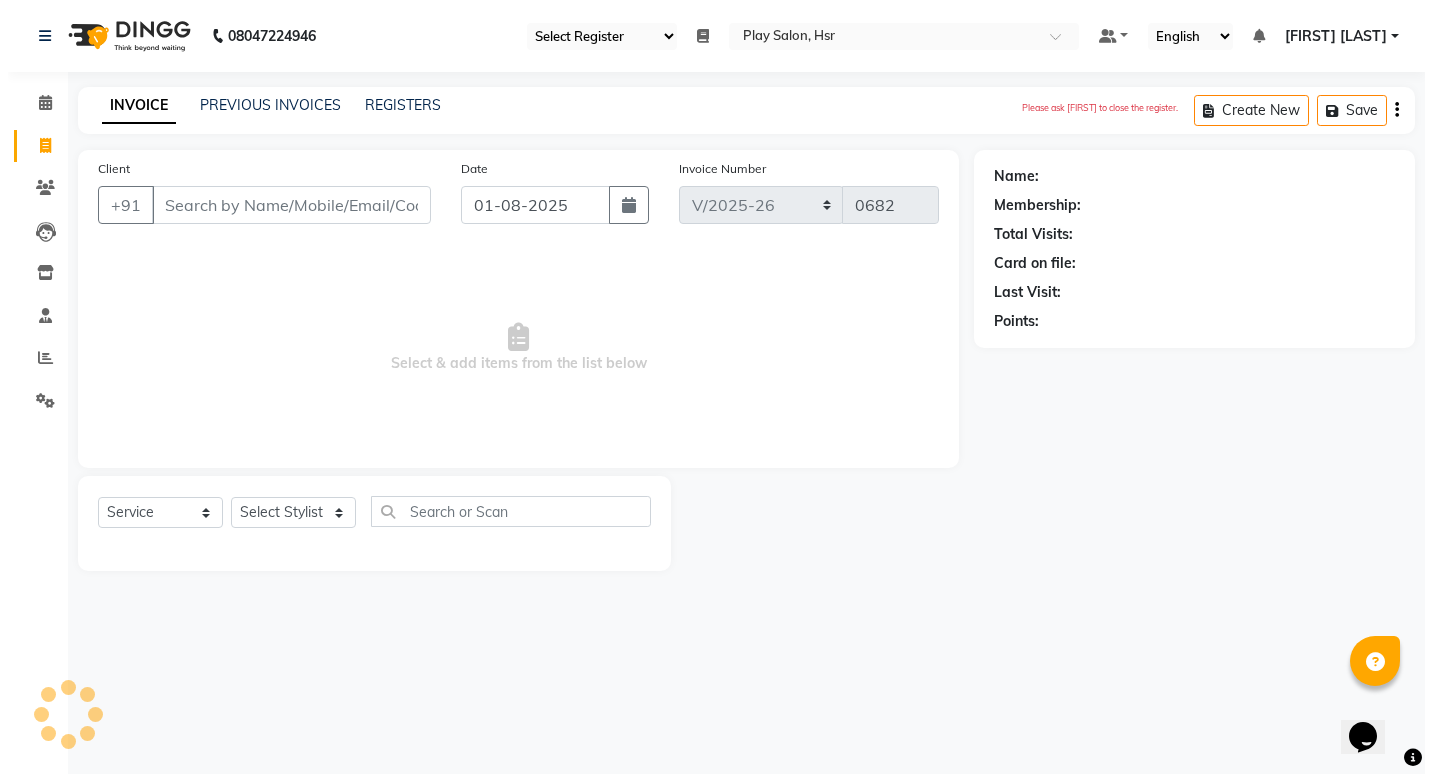 scroll, scrollTop: 0, scrollLeft: 0, axis: both 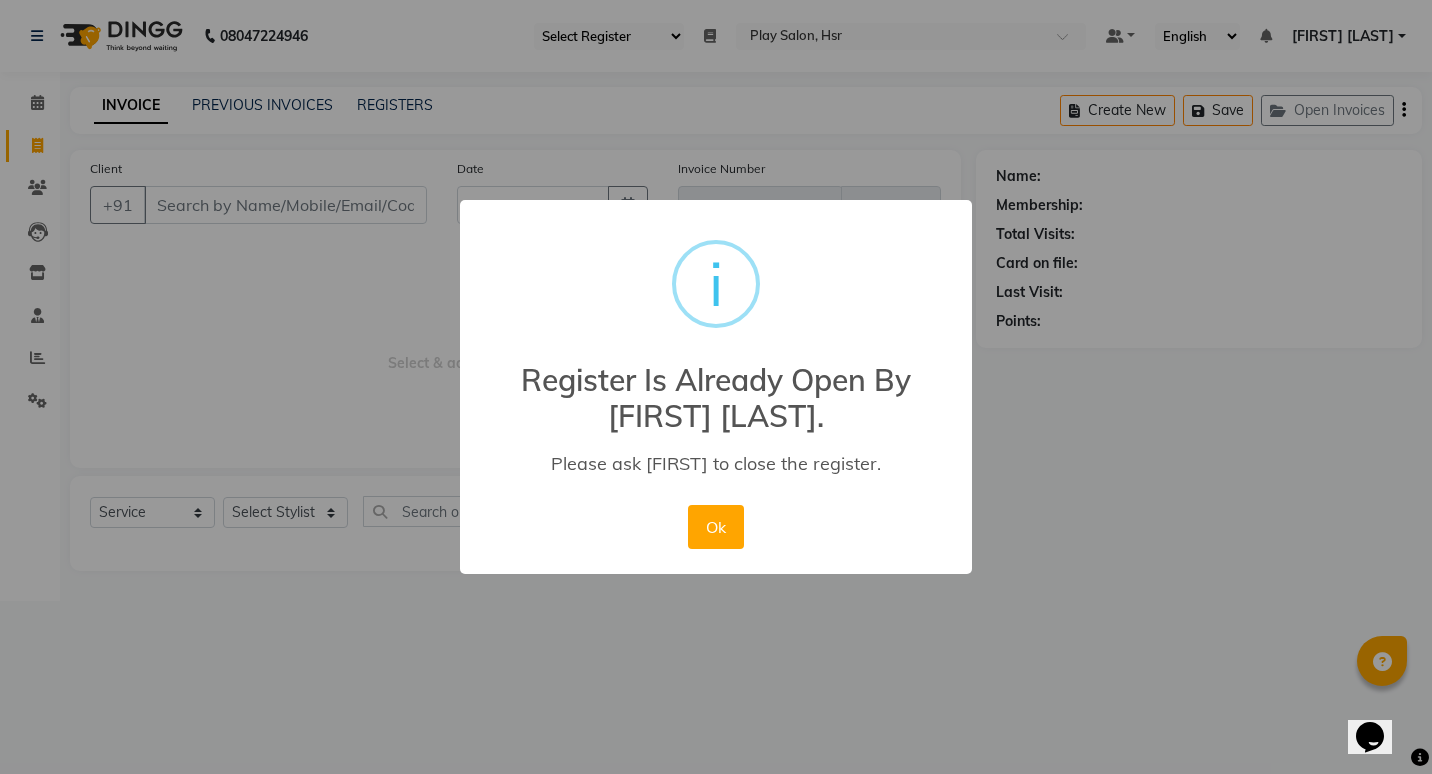 type 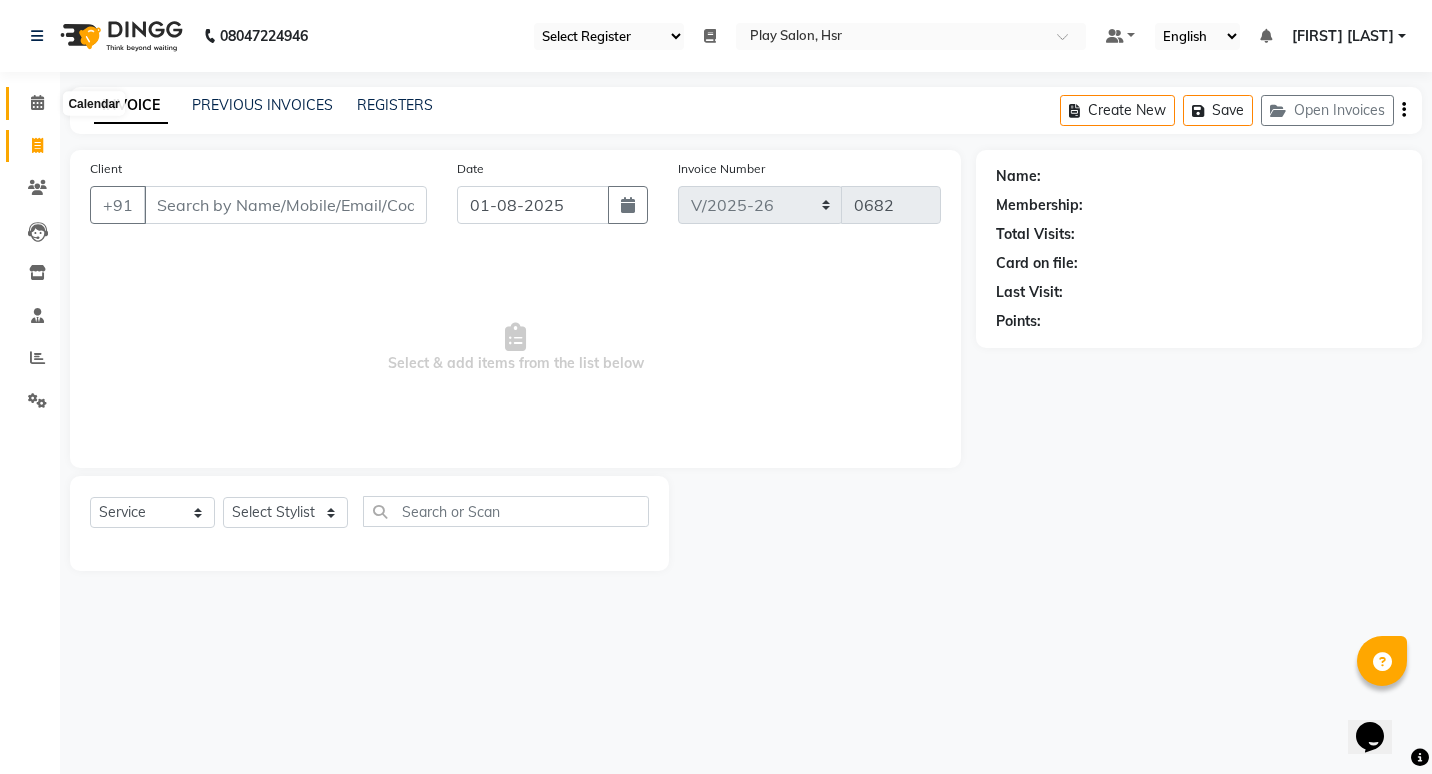 click 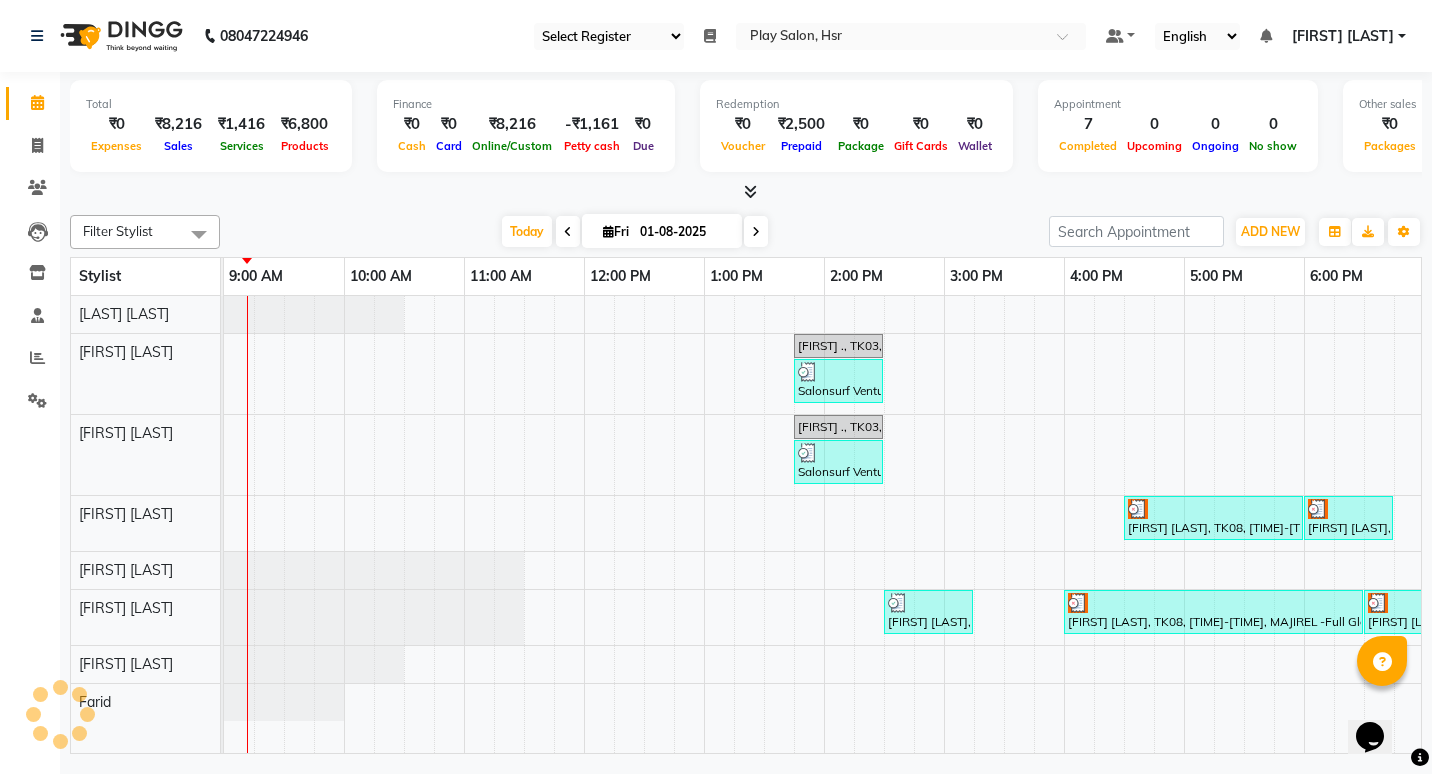 scroll, scrollTop: 0, scrollLeft: 0, axis: both 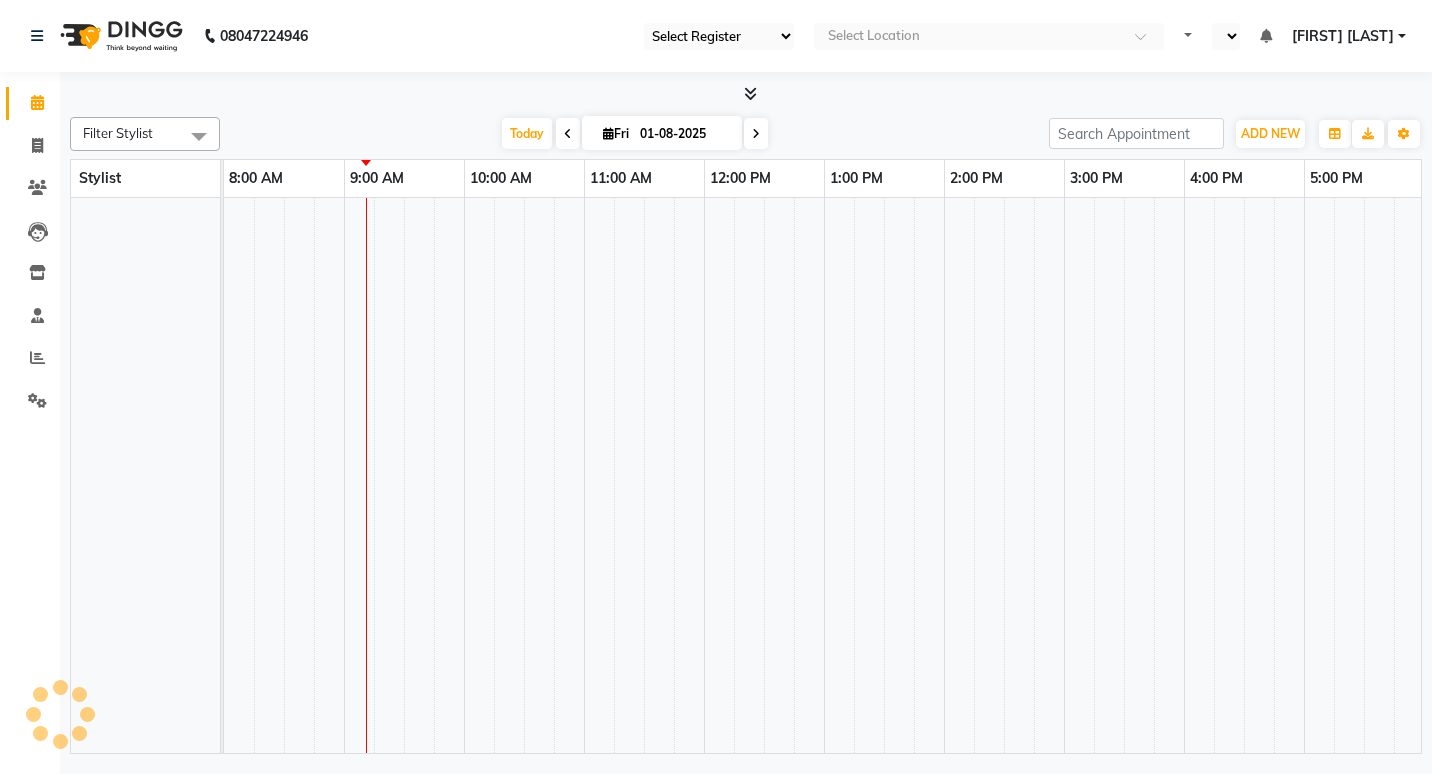select on "92" 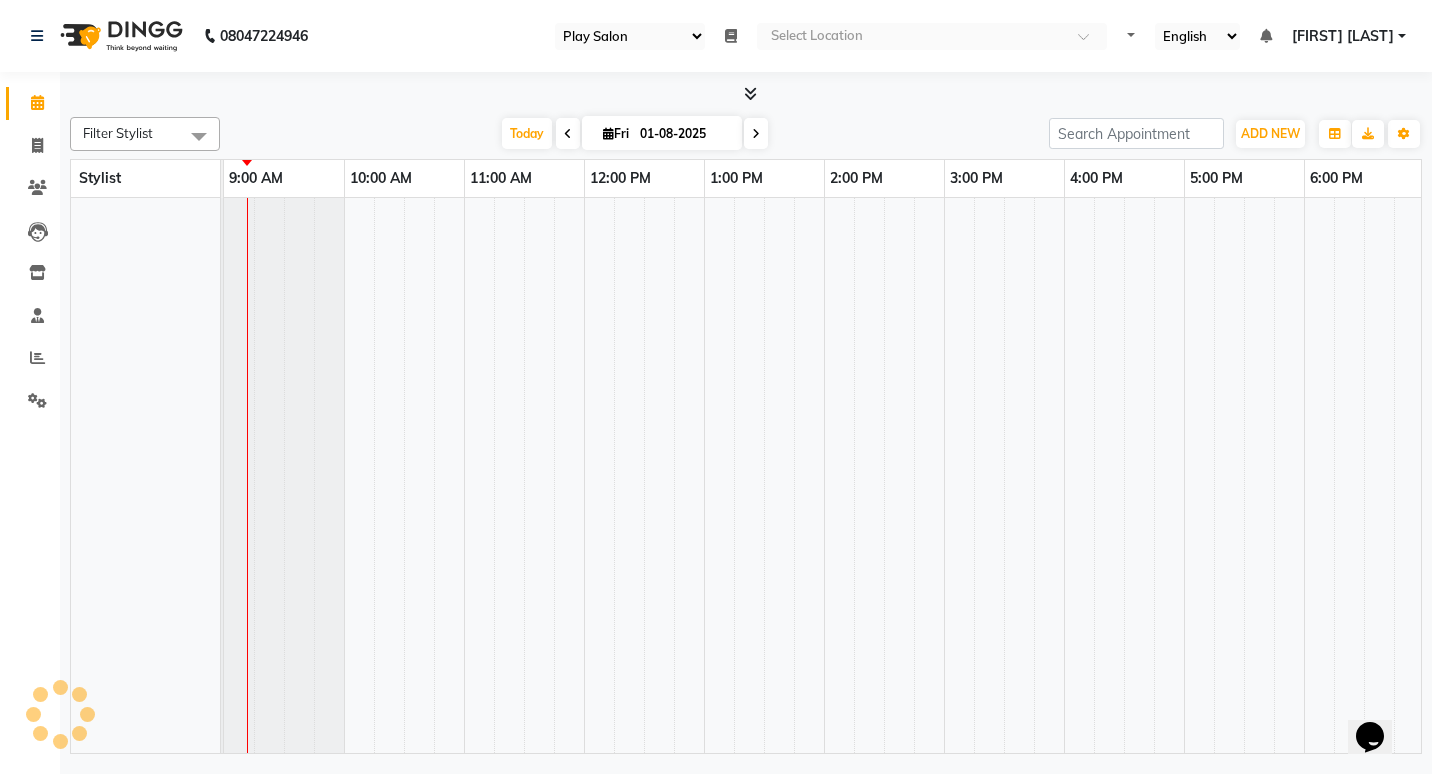 scroll, scrollTop: 0, scrollLeft: 0, axis: both 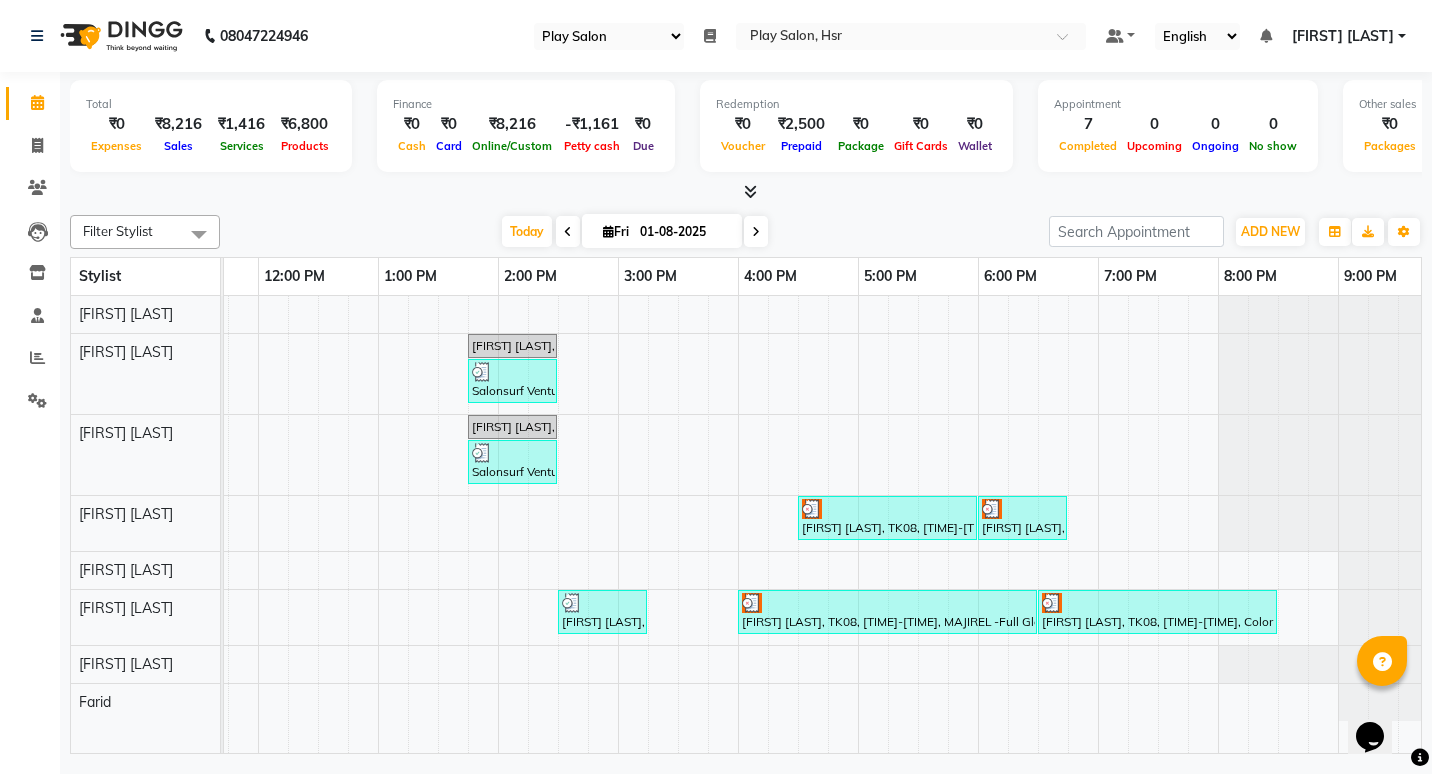 click at bounding box center (1052, 603) 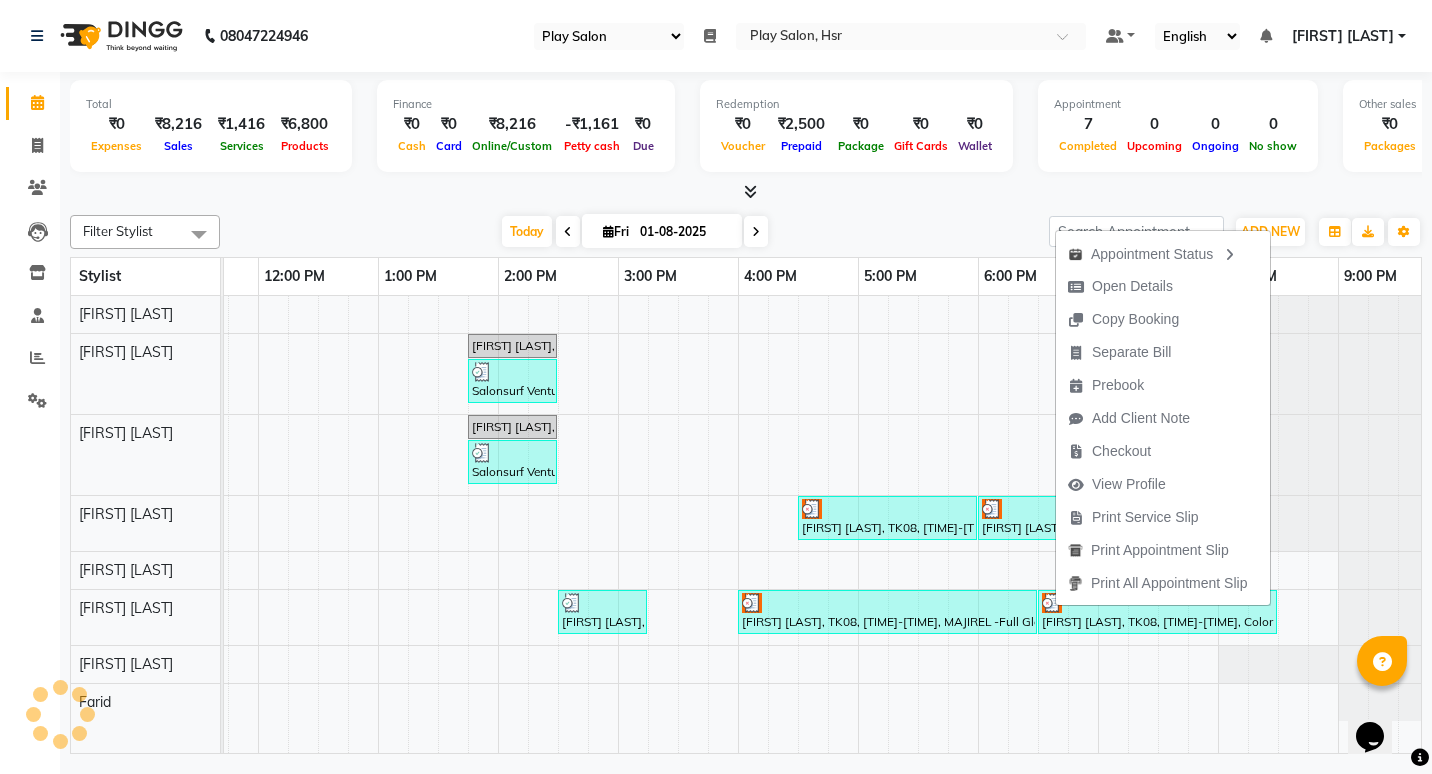 click at bounding box center (1052, 603) 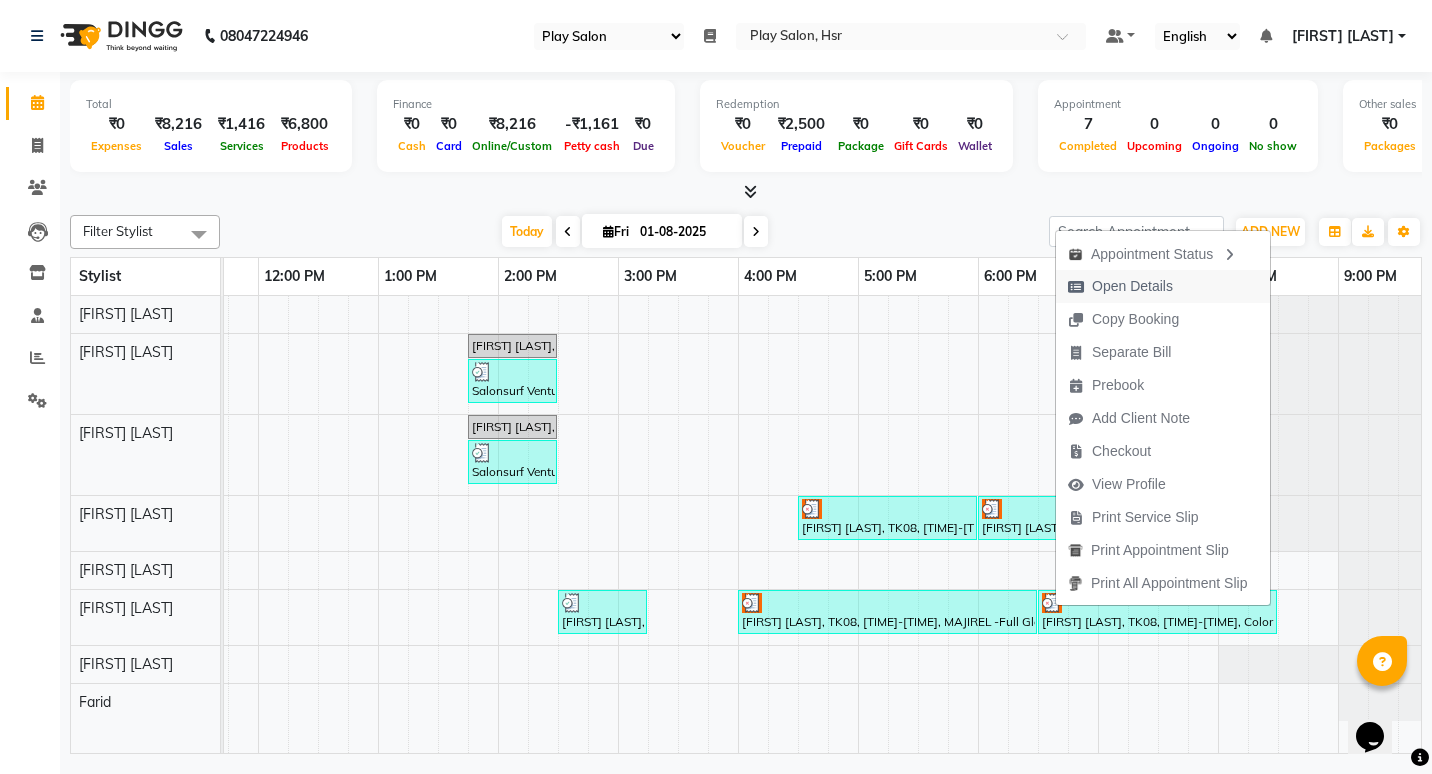 click on "Open Details" at bounding box center (1132, 286) 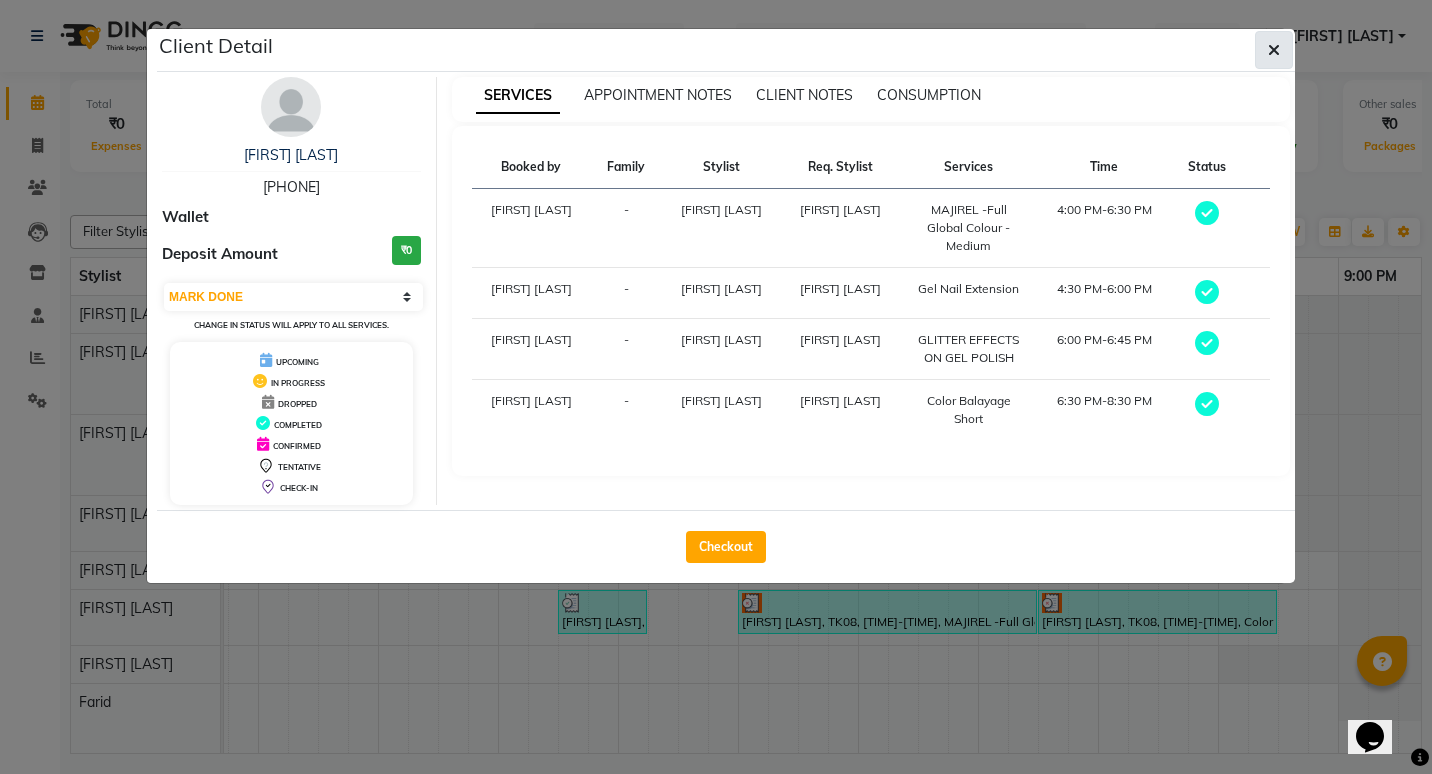 click 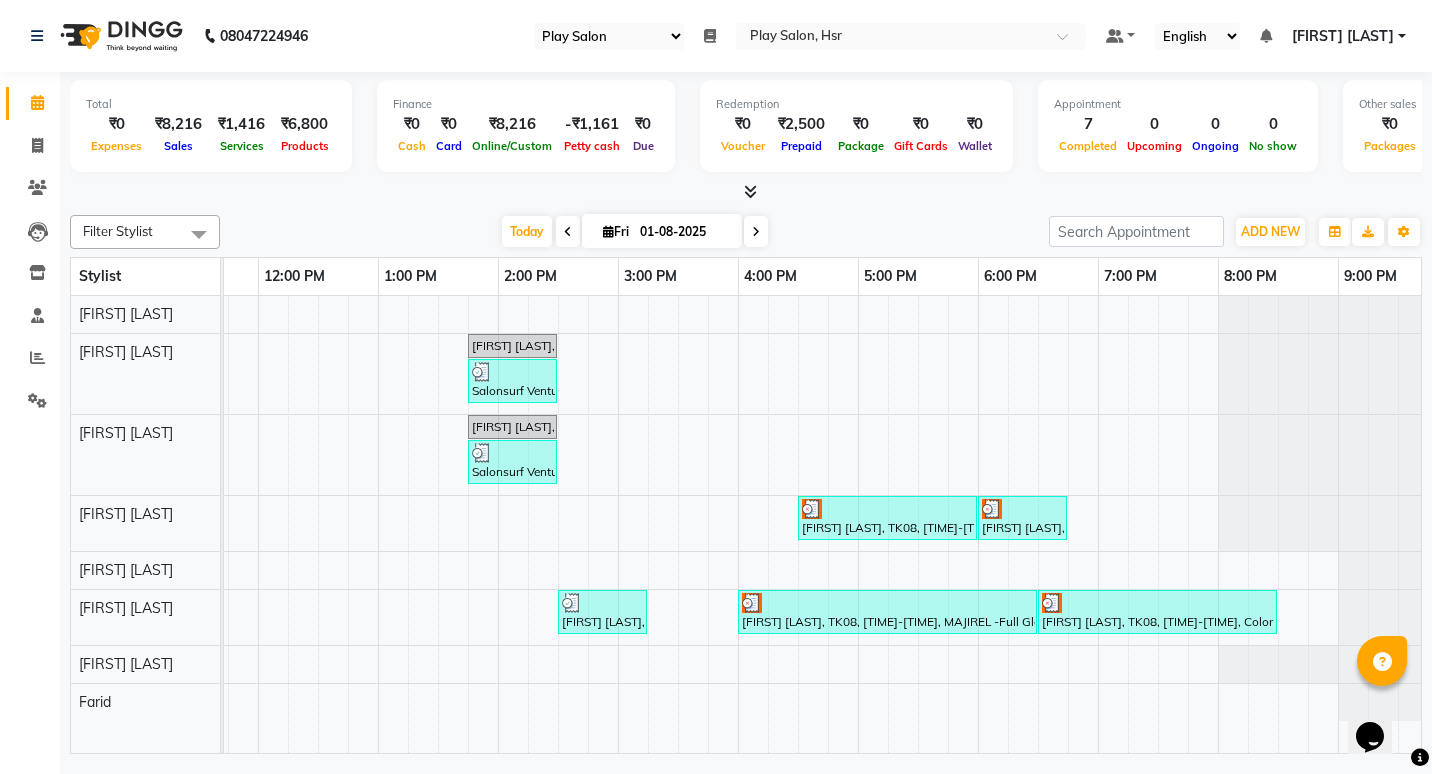 click at bounding box center (756, 232) 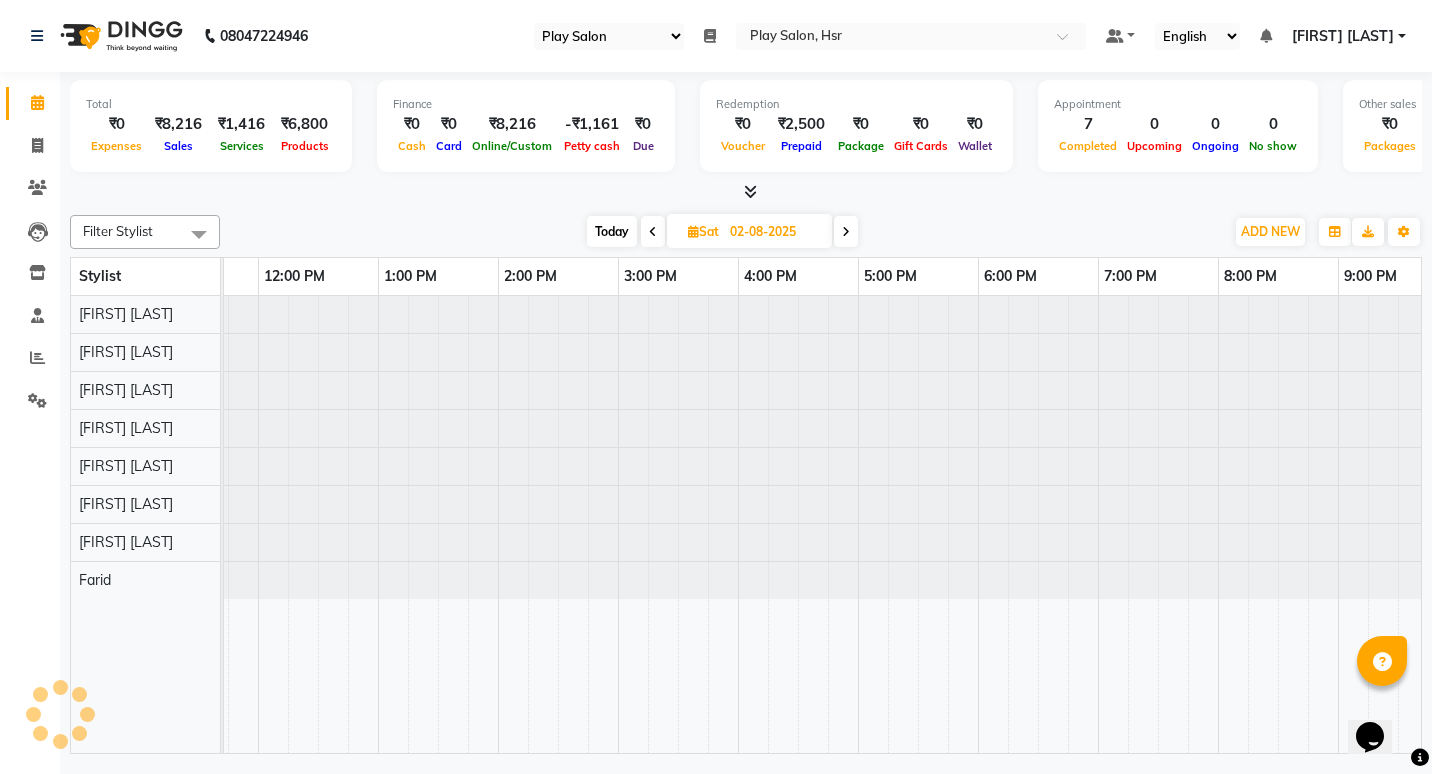 scroll, scrollTop: 0, scrollLeft: 0, axis: both 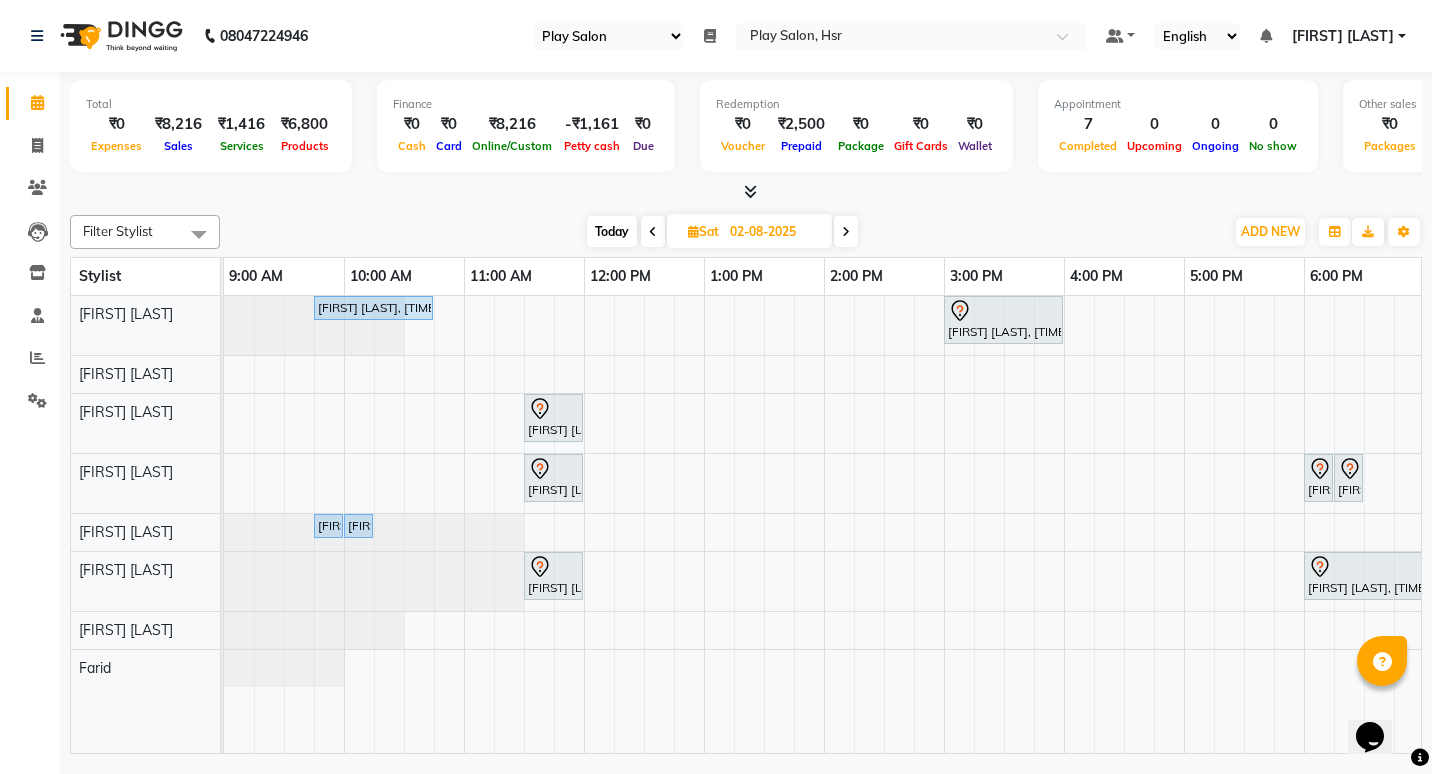 click at bounding box center [653, 232] 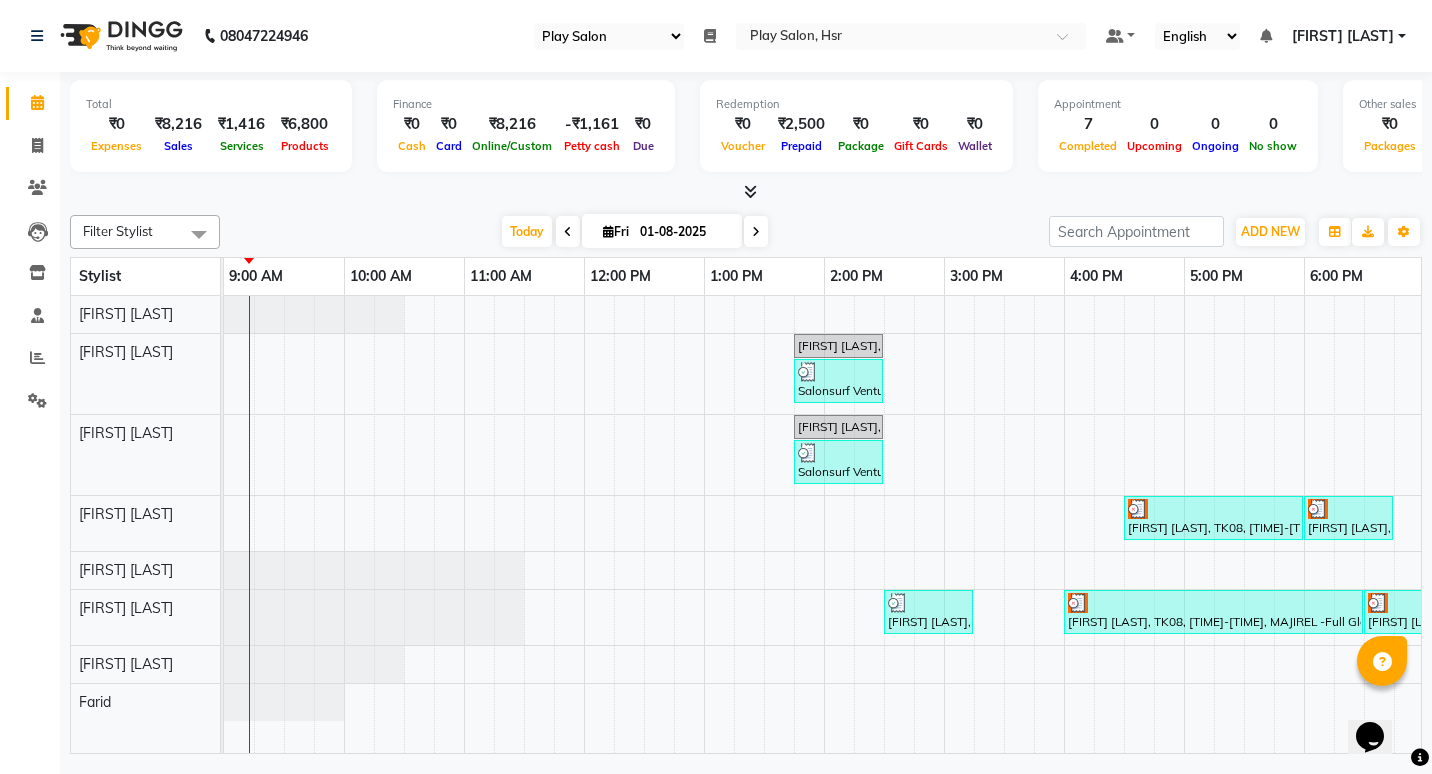 click at bounding box center (928, 603) 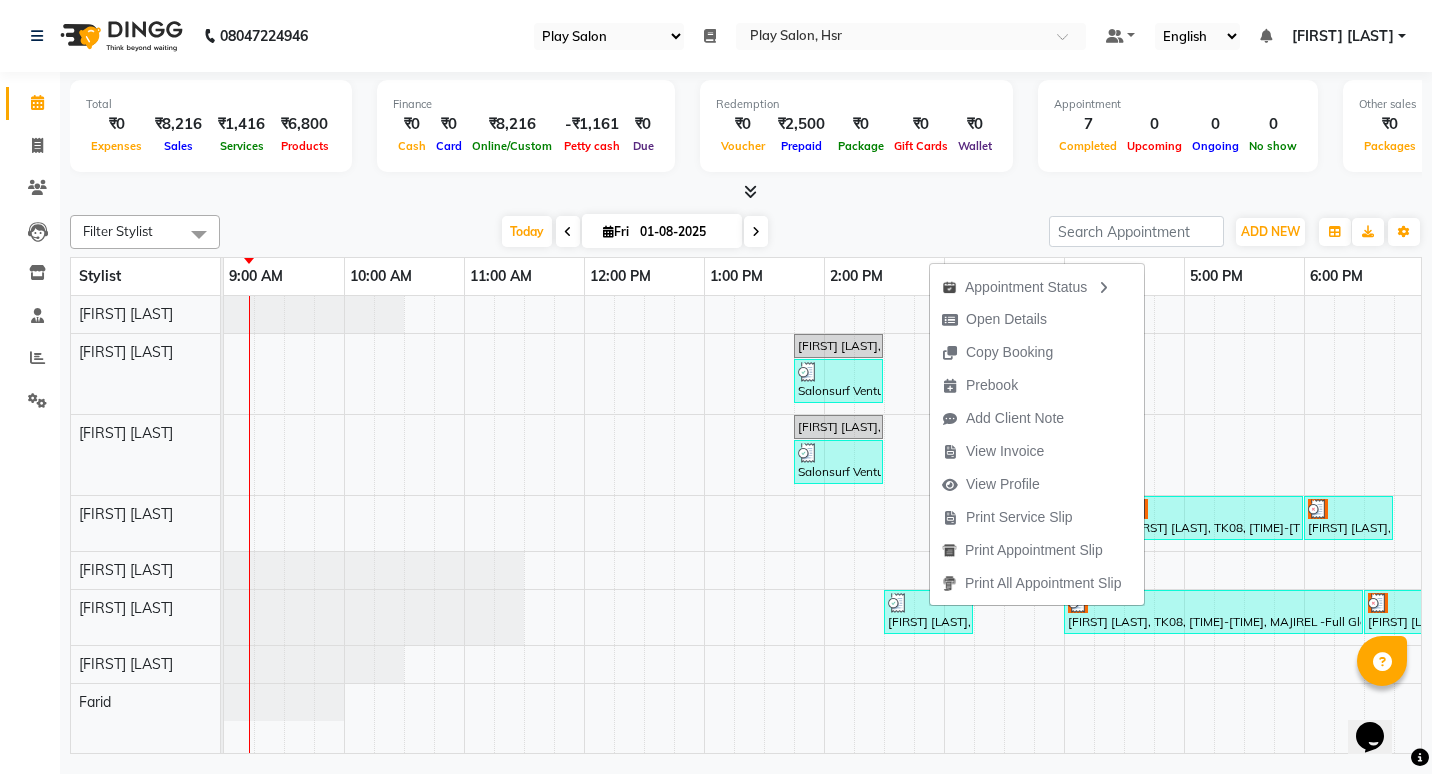 click on "Today  Fri 01-08-2025" at bounding box center [634, 232] 